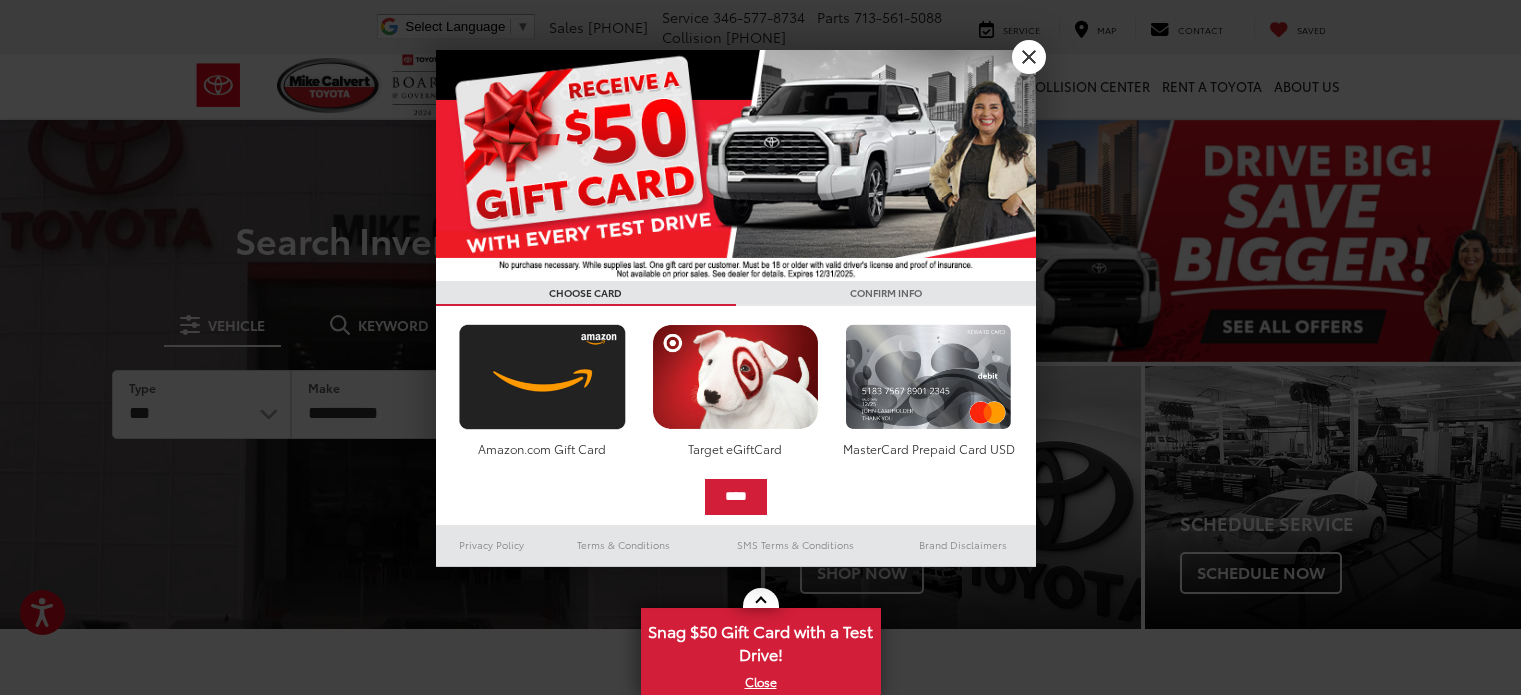 scroll, scrollTop: 0, scrollLeft: 0, axis: both 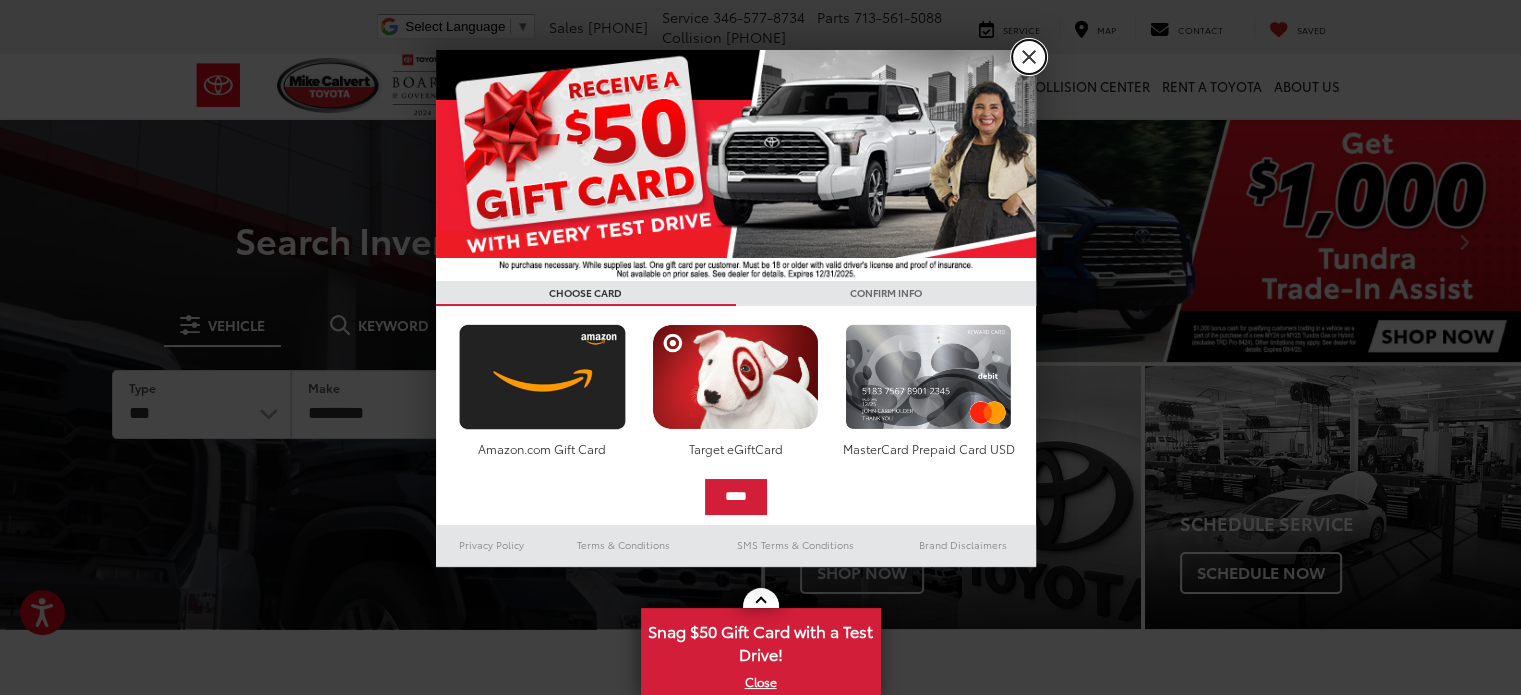 click on "X" at bounding box center [1029, 57] 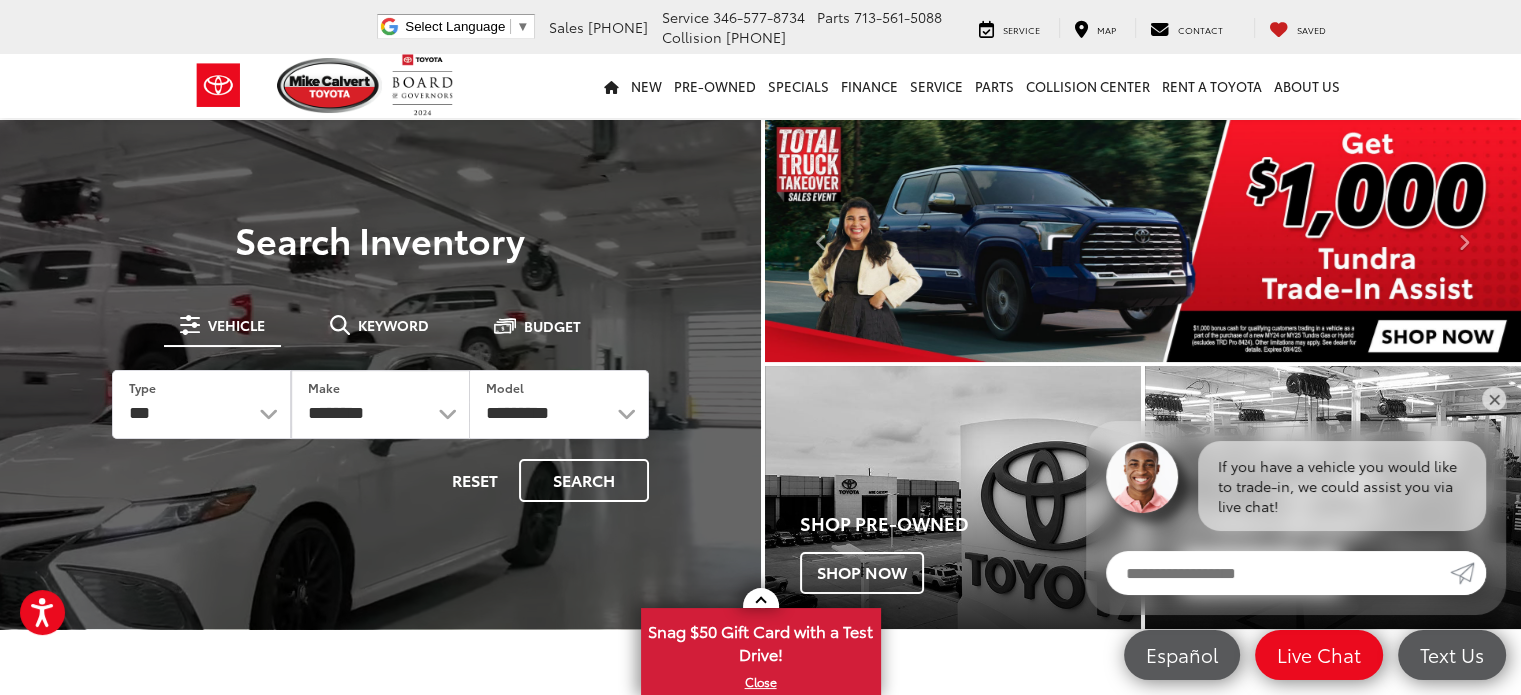 scroll, scrollTop: 0, scrollLeft: 0, axis: both 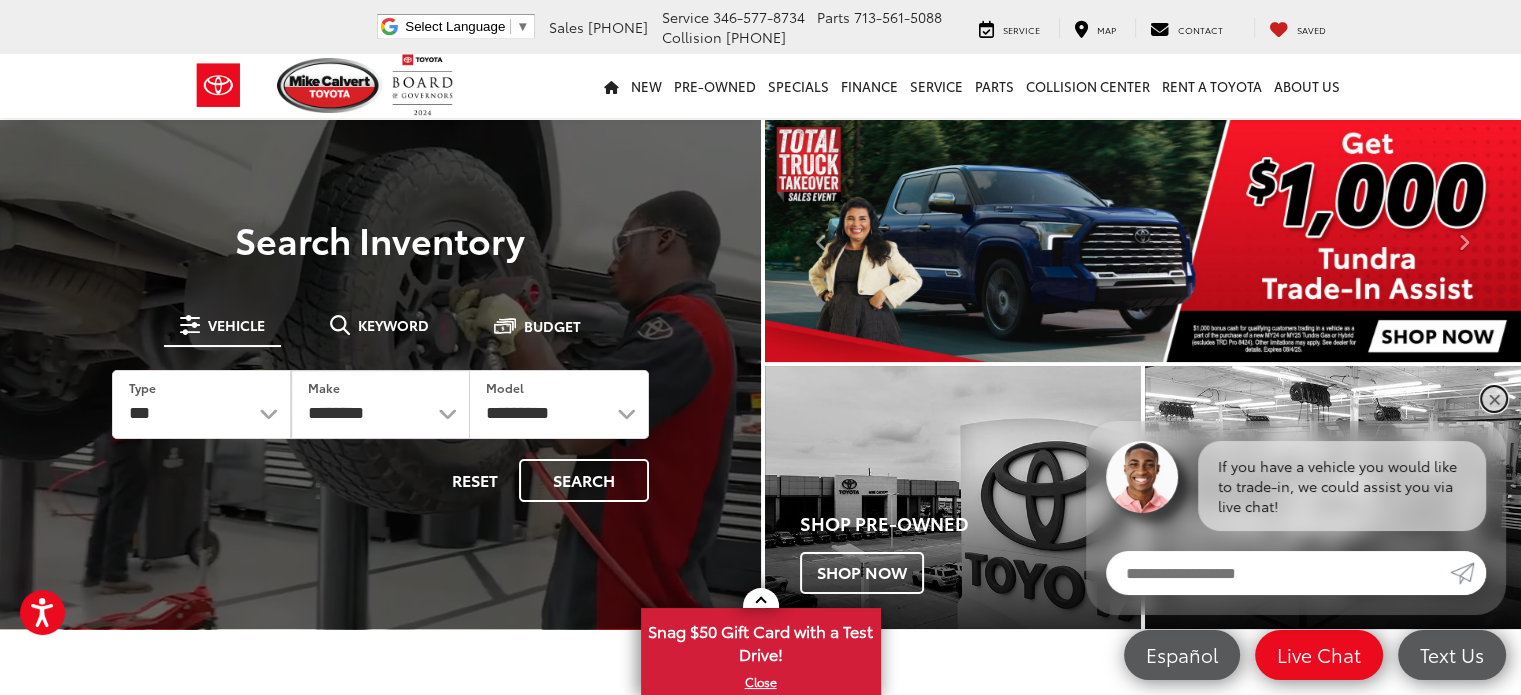 click on "✕" at bounding box center (1494, 399) 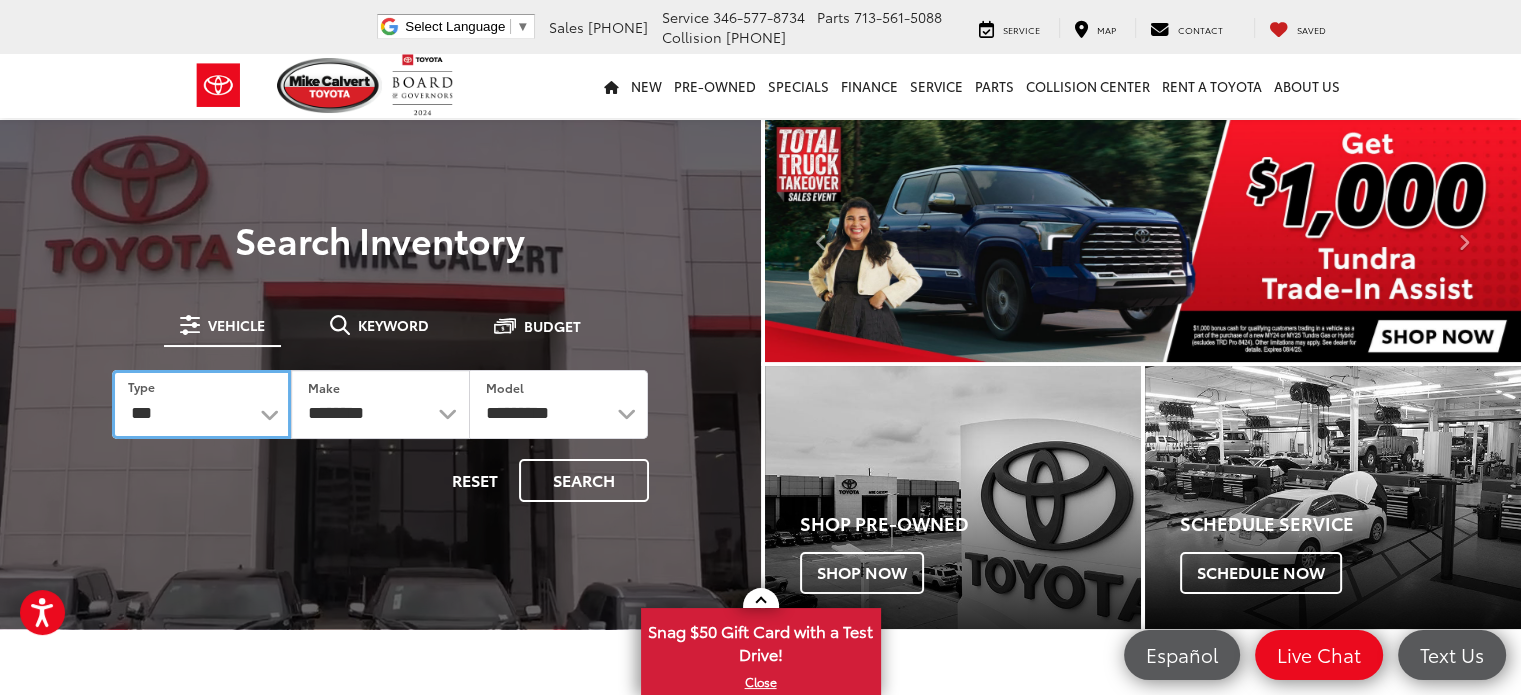 click on "***
***
****
*********" at bounding box center (201, 404) 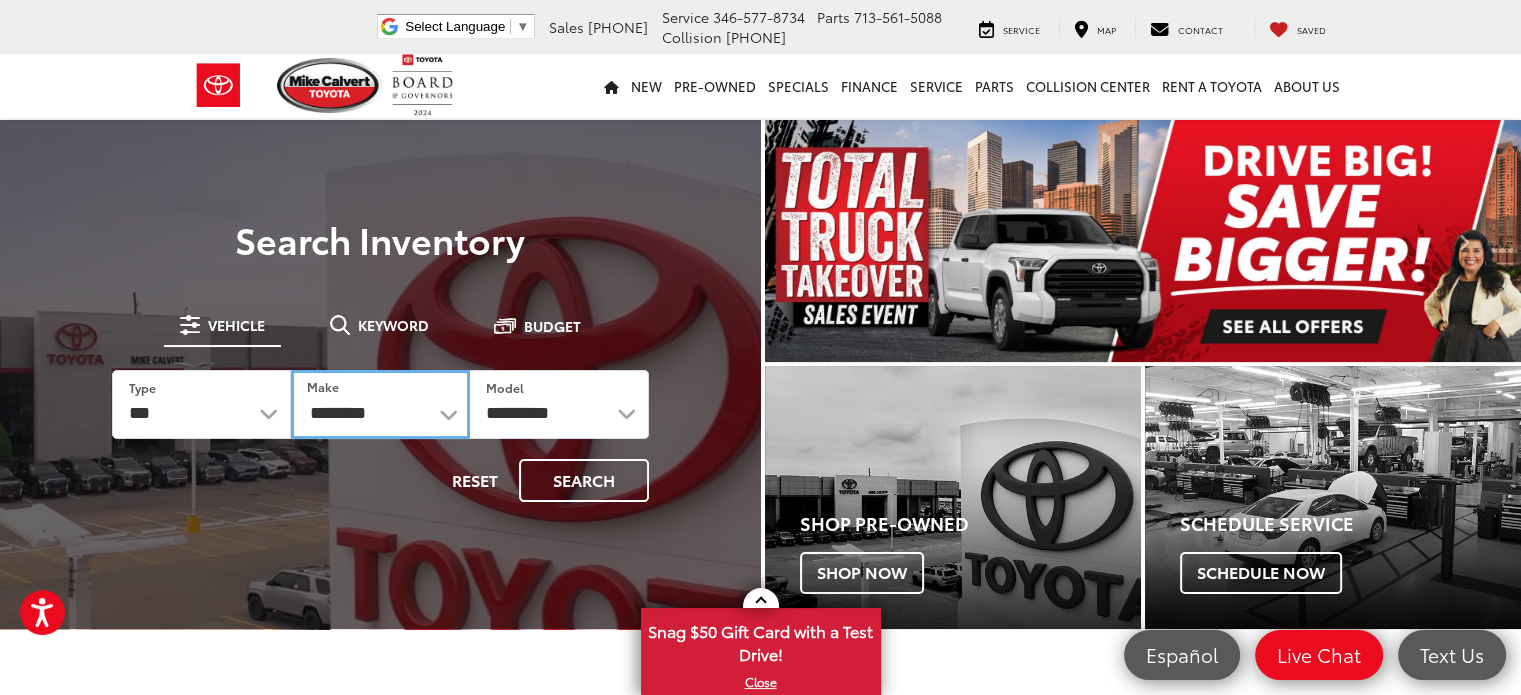 click on "**********" at bounding box center (380, 404) 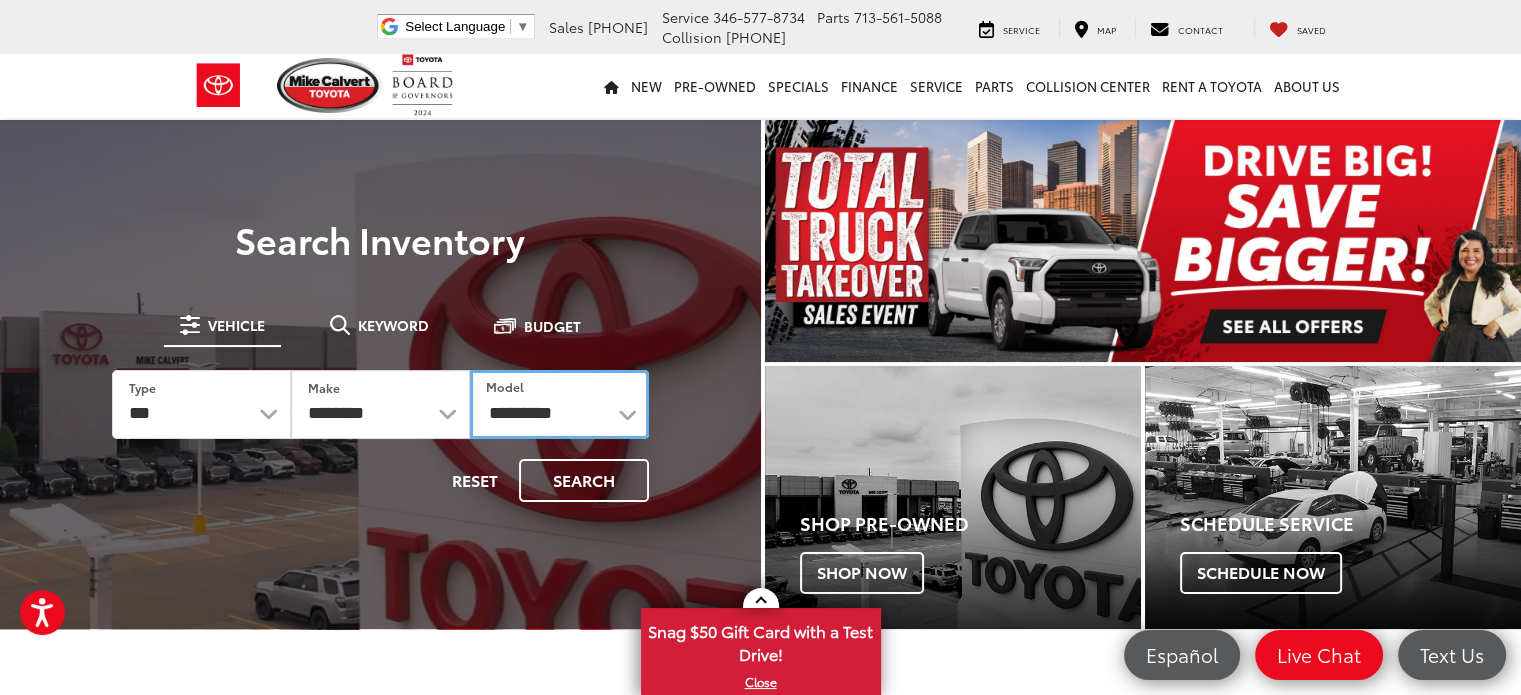 click on "[CREDIT_CARD]" at bounding box center [559, 404] 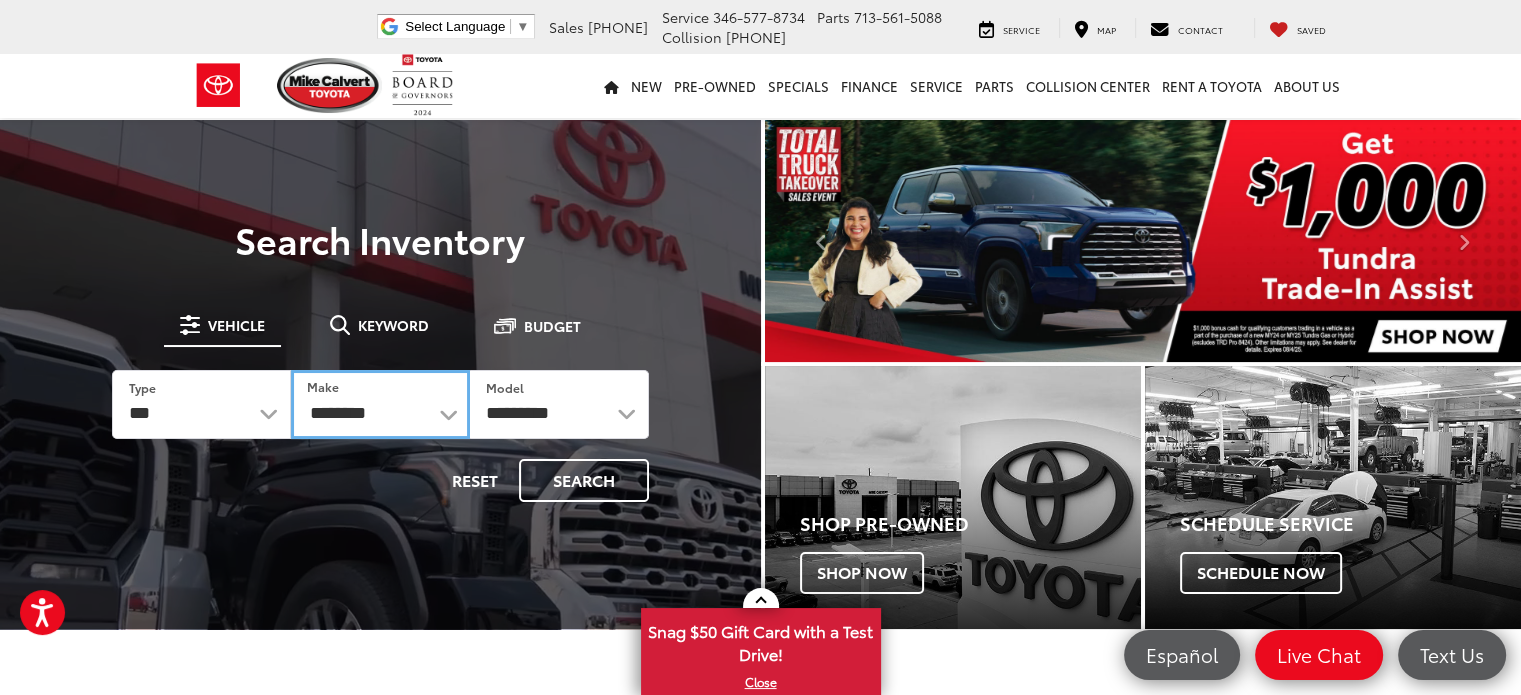 click on "**********" at bounding box center (380, 404) 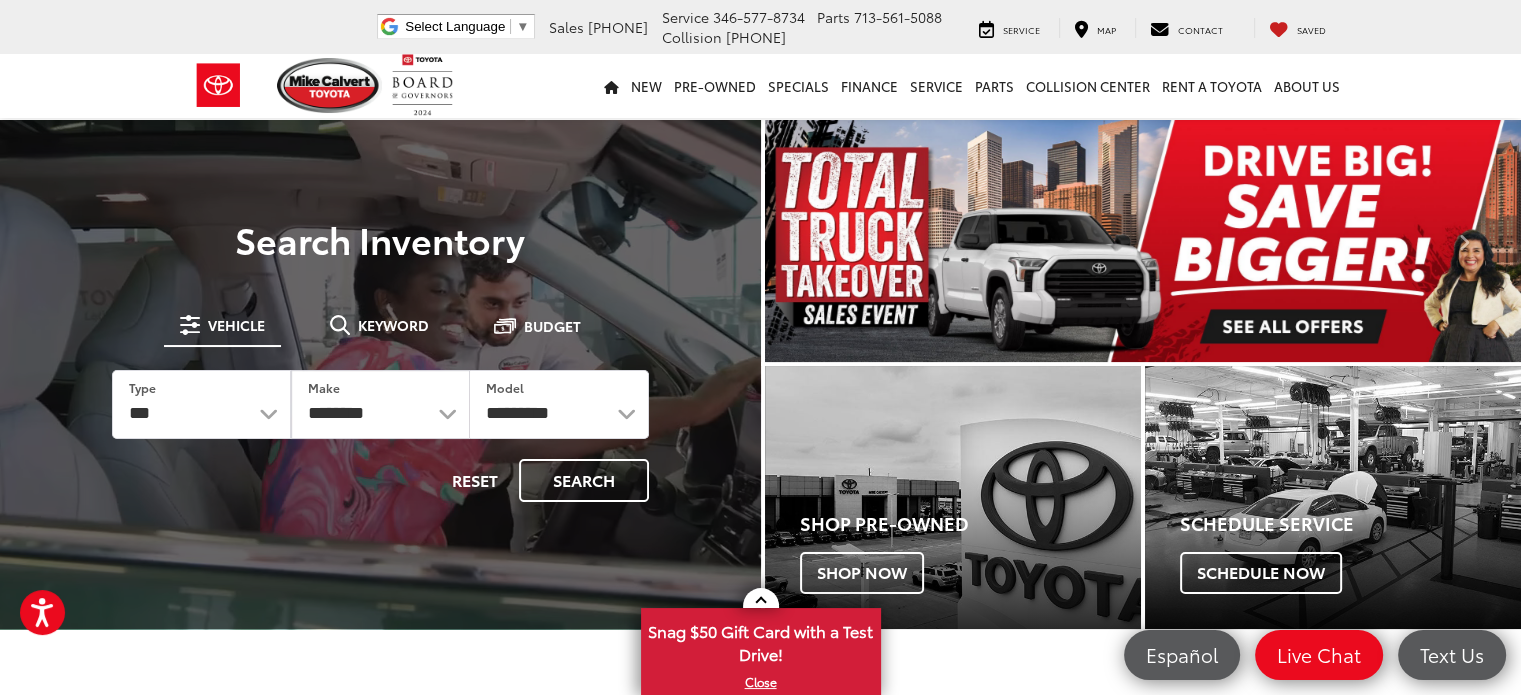 click on "Discover Our Lineup
Popular
|
Cars  & Minivan
|
Trucks
|
Crossovers &  SUVs
|
Electrified
Previous
Highlander
22 / 29  est MPG
4Runner
16 / 19  est MPG
Tacoma
18 / 22  est MPG
Camry
32 / 41  est MPG
Tundra
18 / 24  est MPG
RAV4
27 / 35  est MPG
Highlander
22 / 29  est MPG
4Runner
16 / 19  est MPG
Tacoma
18 / 22  est MPG
Camry
32 / 41  est MPG
Tundra
18 / 24  est MPG
RAV4
27 / 35  est MPG
Highlander
22 / 29  est MPG
4Runner
16 / 19  est MPG
Tacoma
18 / 22  est MPG
Camry
32 / 41  est MPG
Tundra
18 / 24  est MPG
Next
Previous
GR86
20 / 26  est MPG
GR Supra
25 / 32  est MPG
Sienna
36 / 36  est MPG
Crown
42 / 41  est MPG
GR Corolla
21 / 28  est MPG
Corolla
32 /" at bounding box center (760, 837) 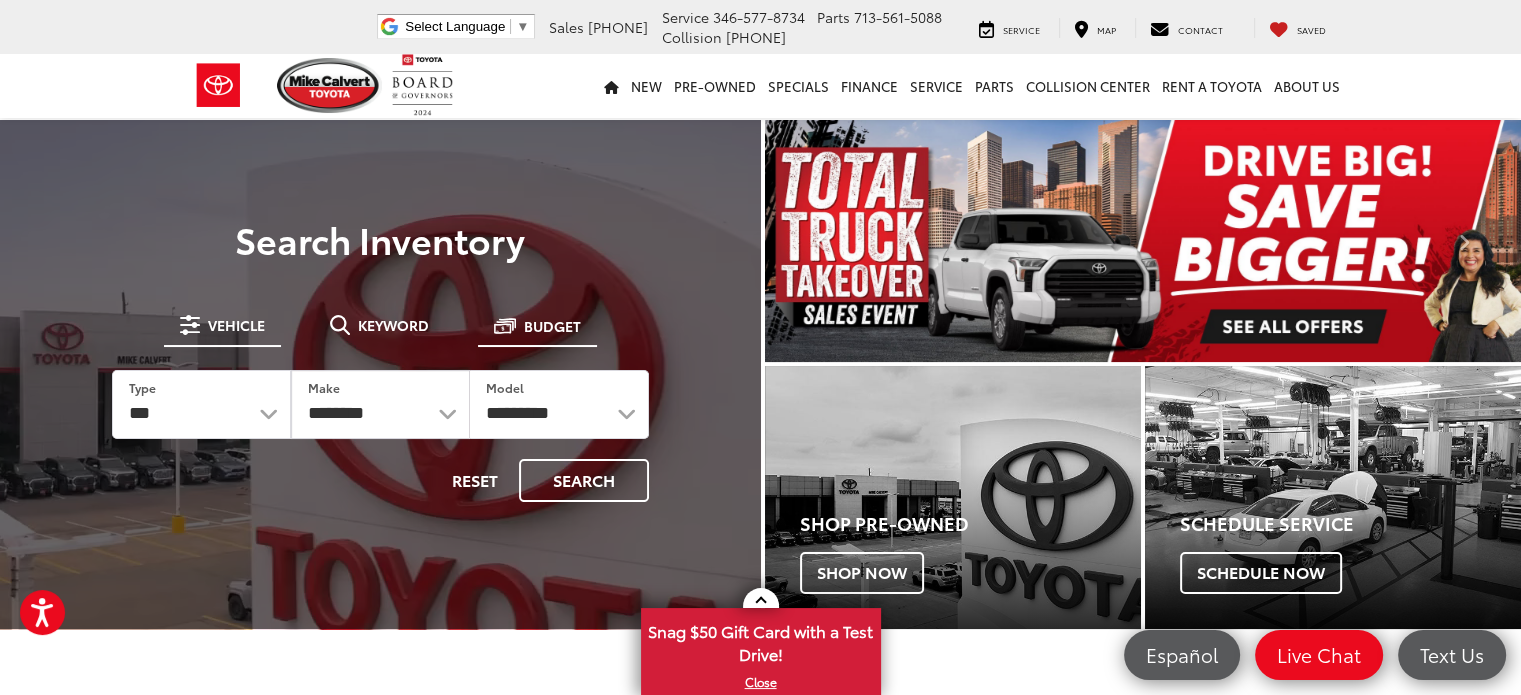 click on "Budget" at bounding box center [537, 326] 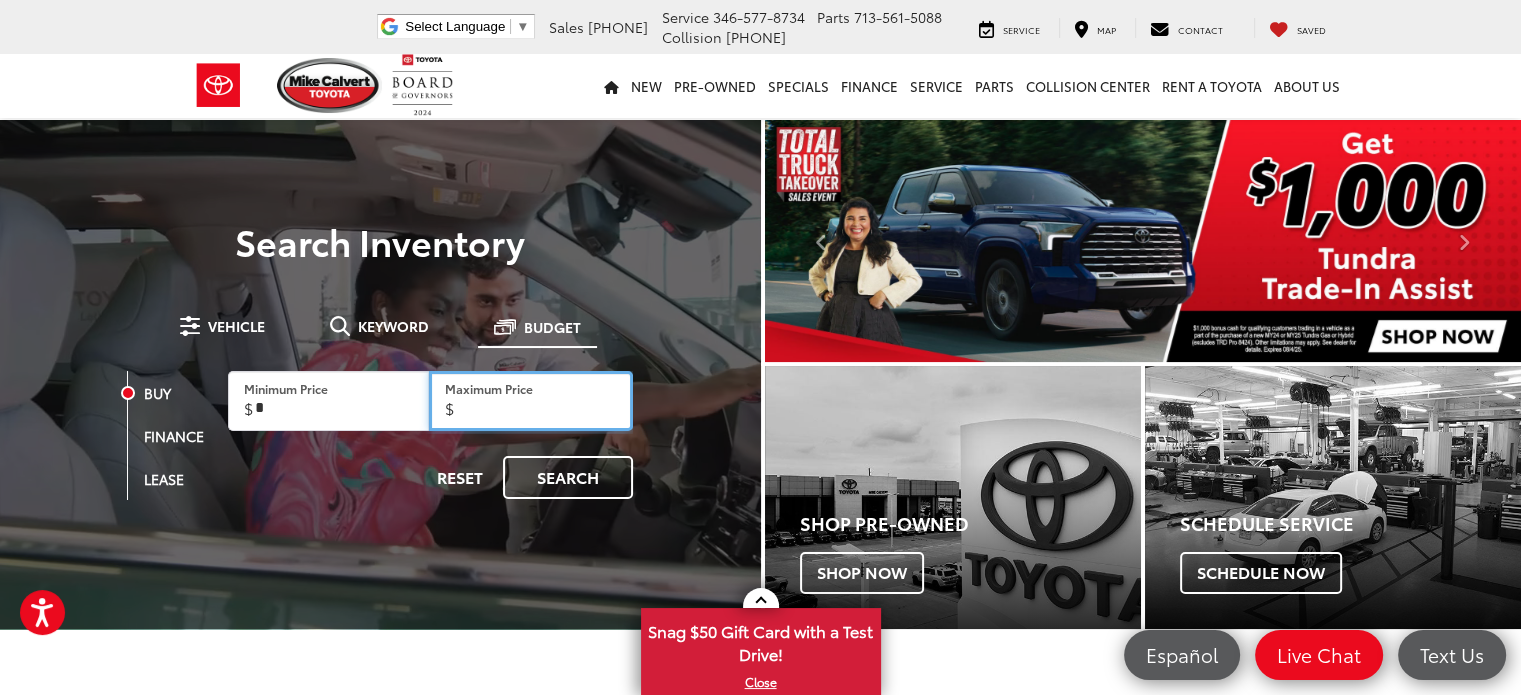 click on "Maximum Price" at bounding box center (531, 401) 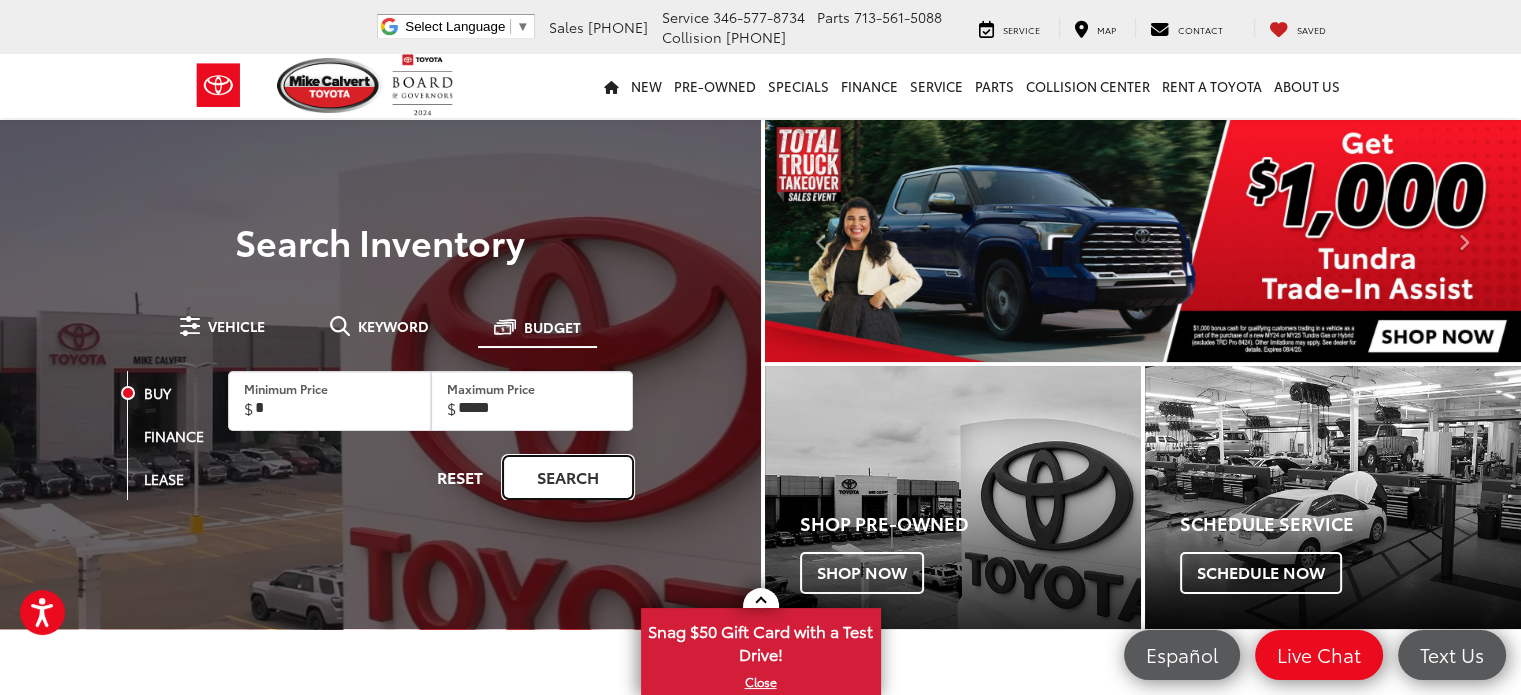 type on "******" 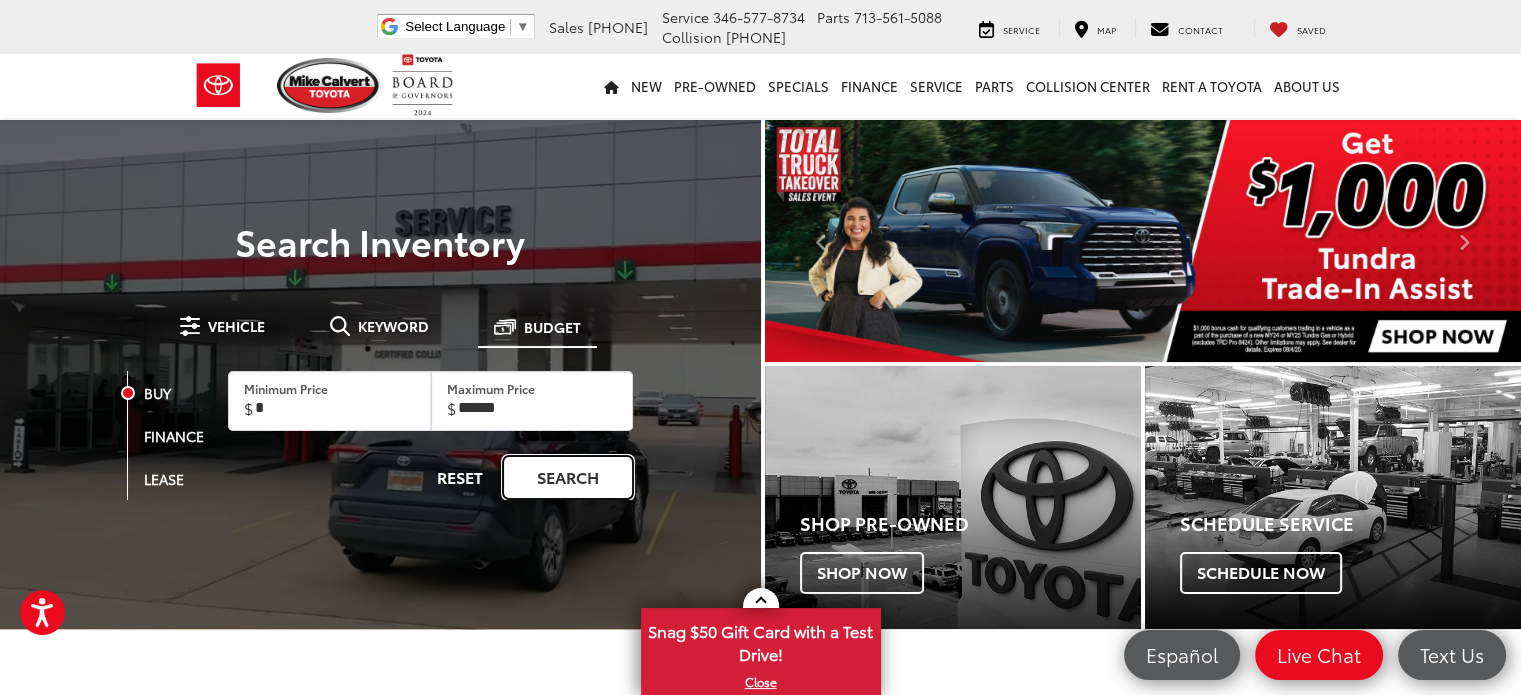 click on "Search" at bounding box center (568, 477) 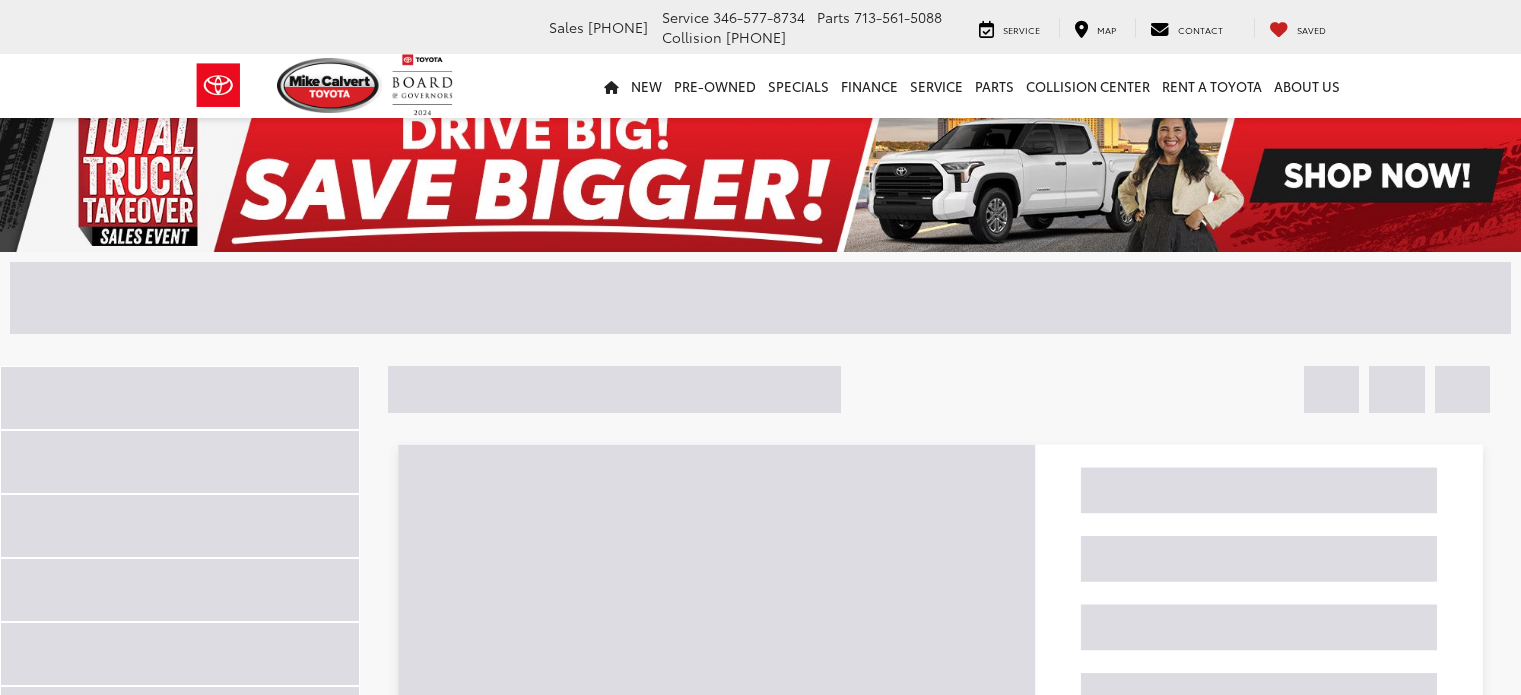 scroll, scrollTop: 0, scrollLeft: 0, axis: both 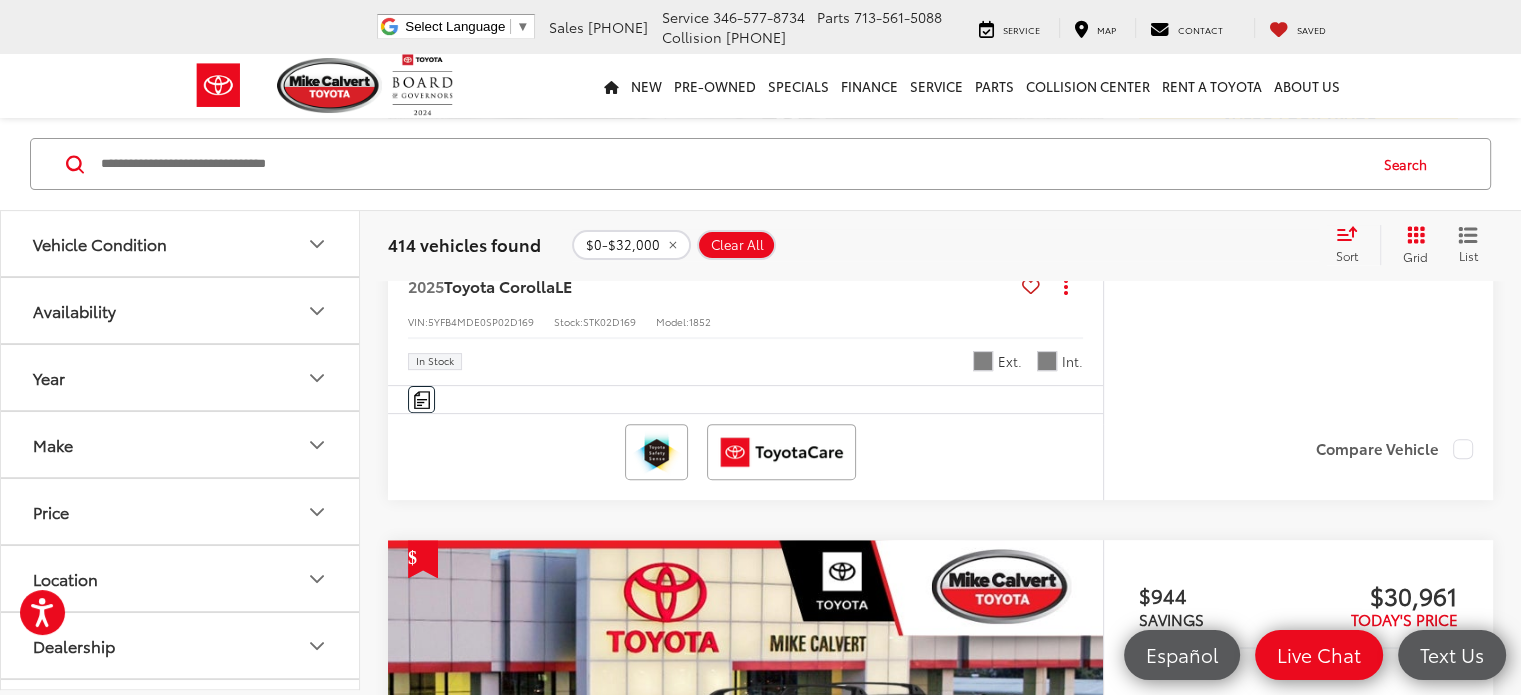 click on "Next" at bounding box center (1273, 2256) 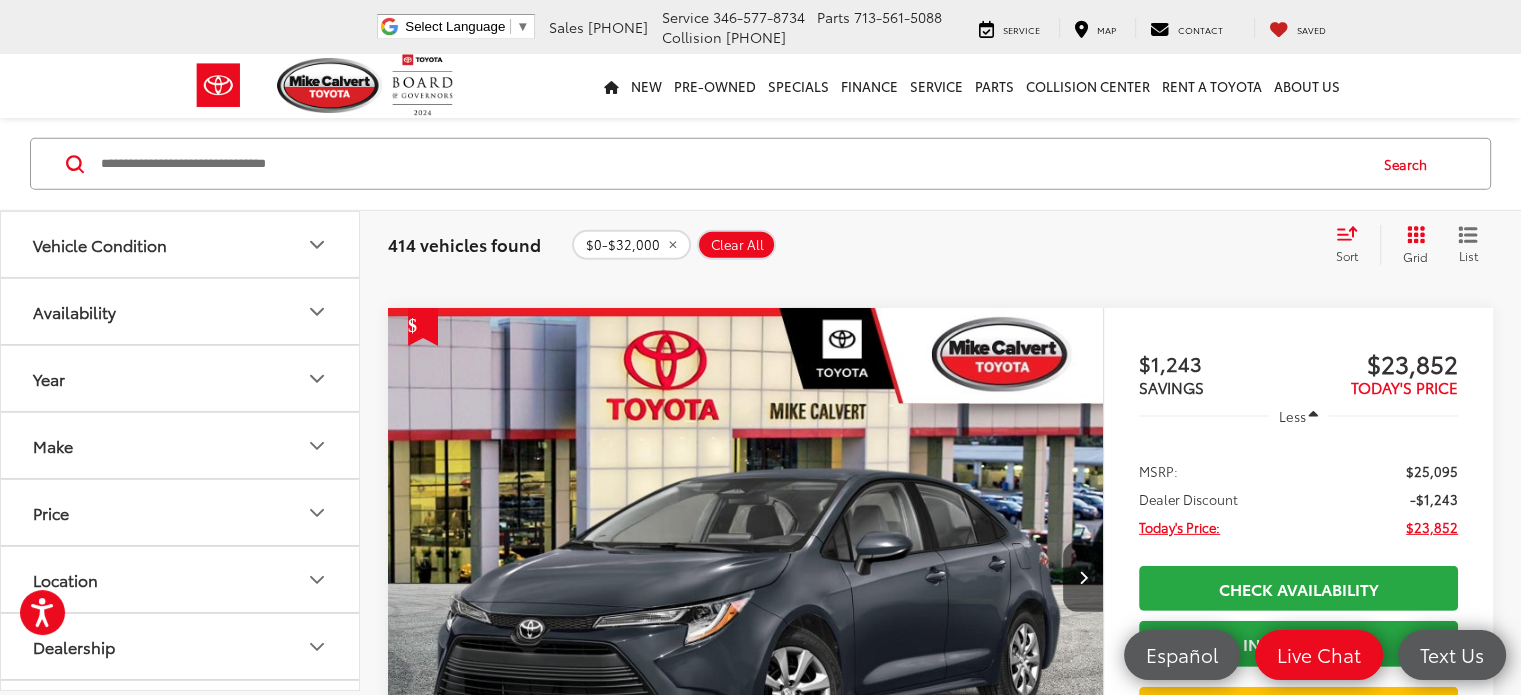 scroll, scrollTop: 5913, scrollLeft: 0, axis: vertical 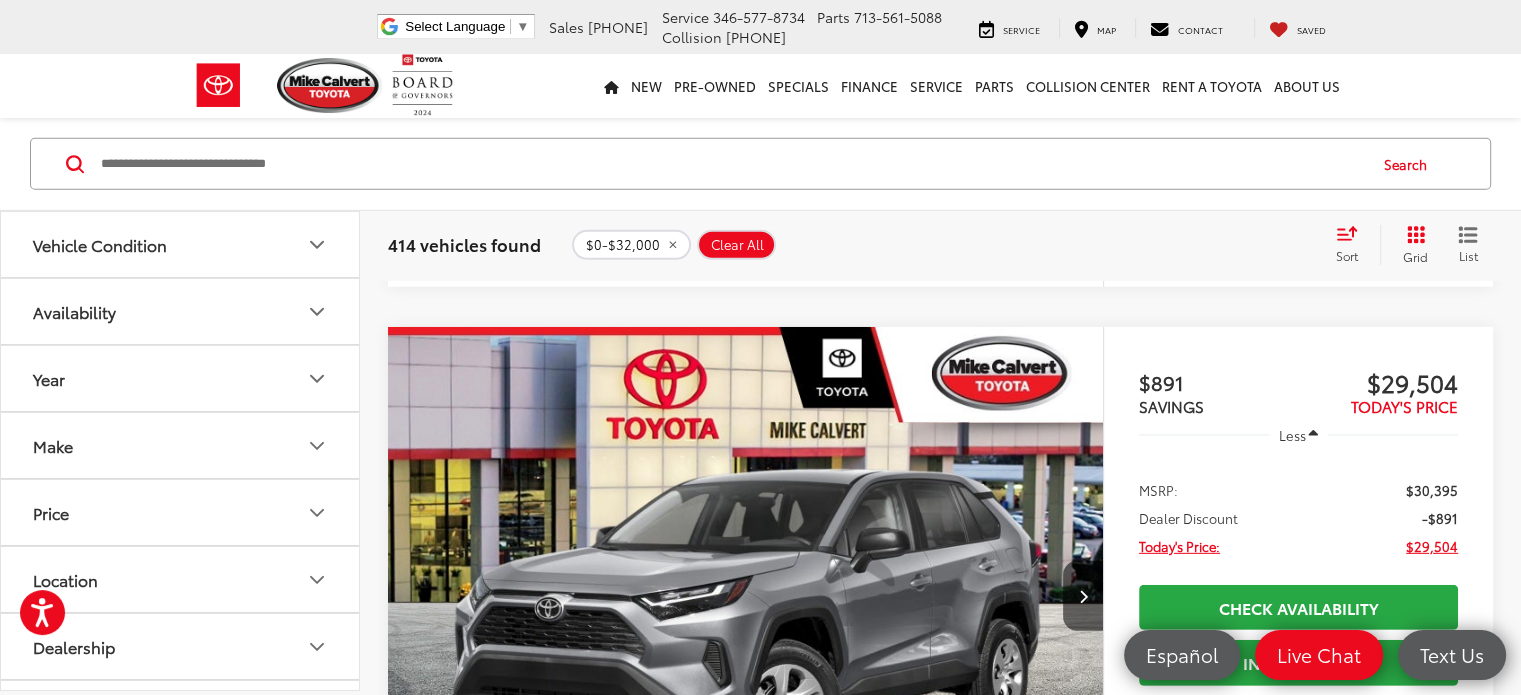click 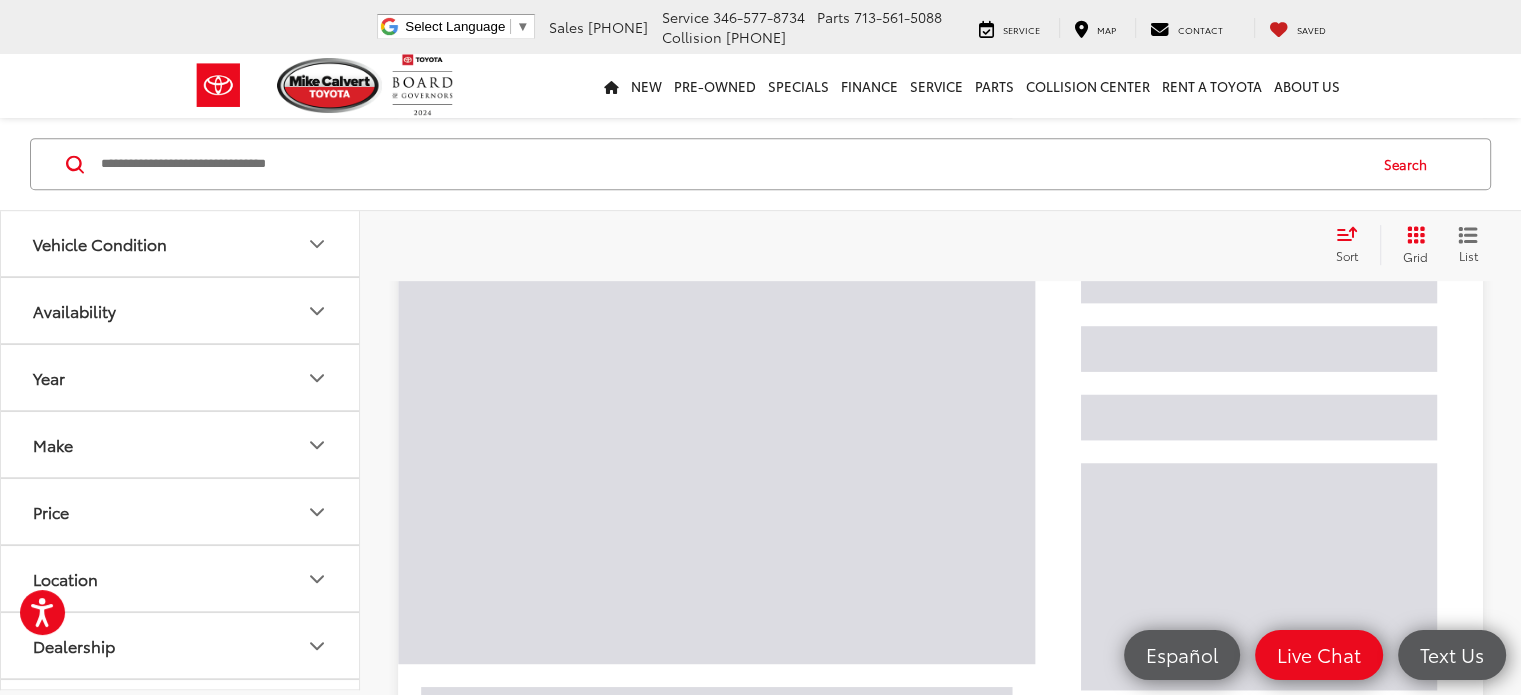 scroll, scrollTop: 134, scrollLeft: 0, axis: vertical 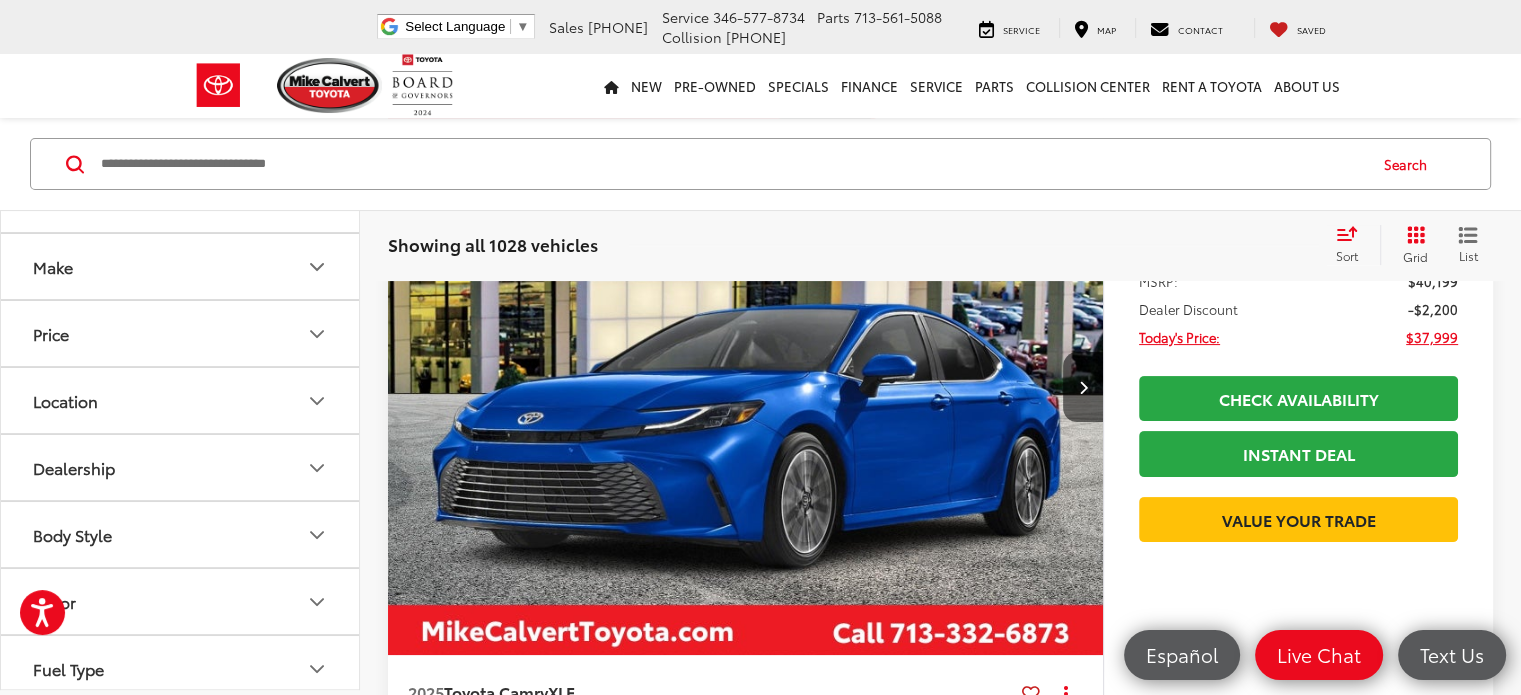 click on "Dealership" at bounding box center [181, 467] 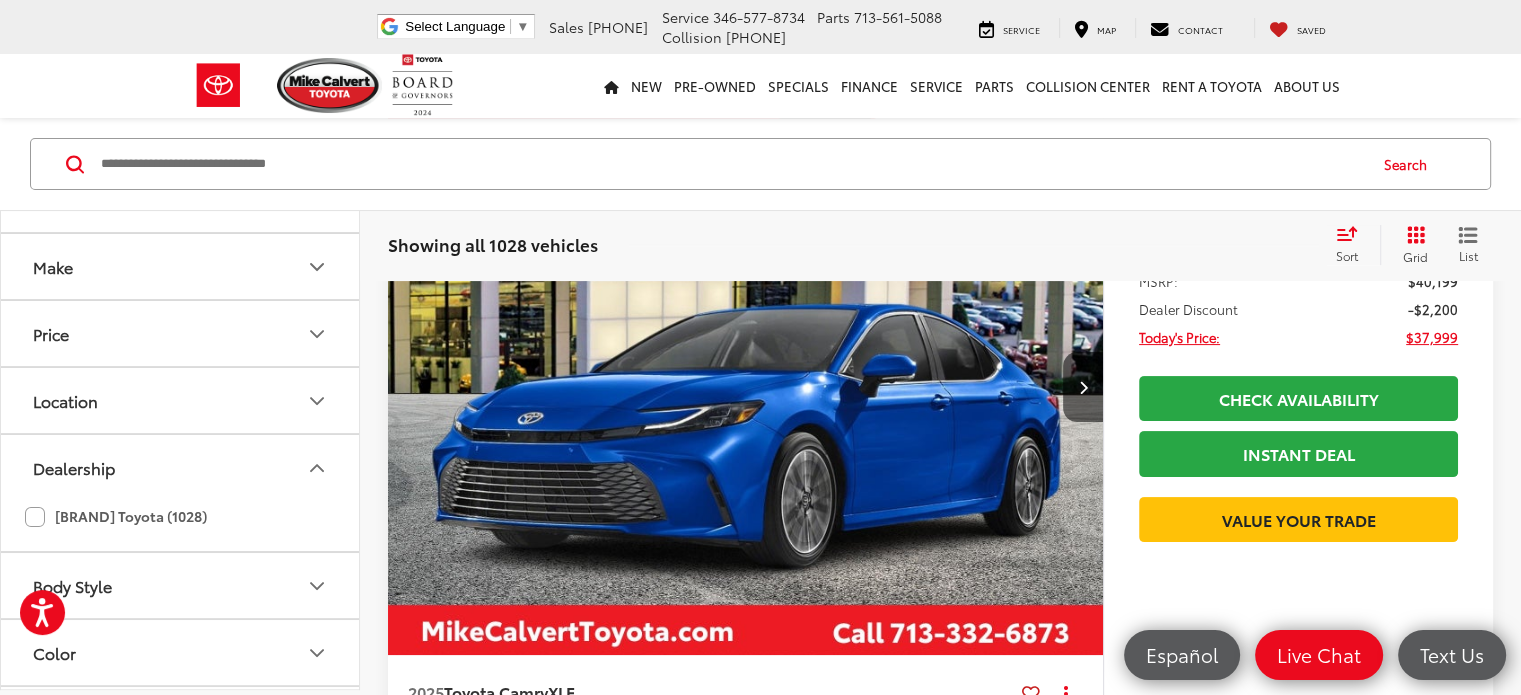 click on "Dealership" at bounding box center [181, 467] 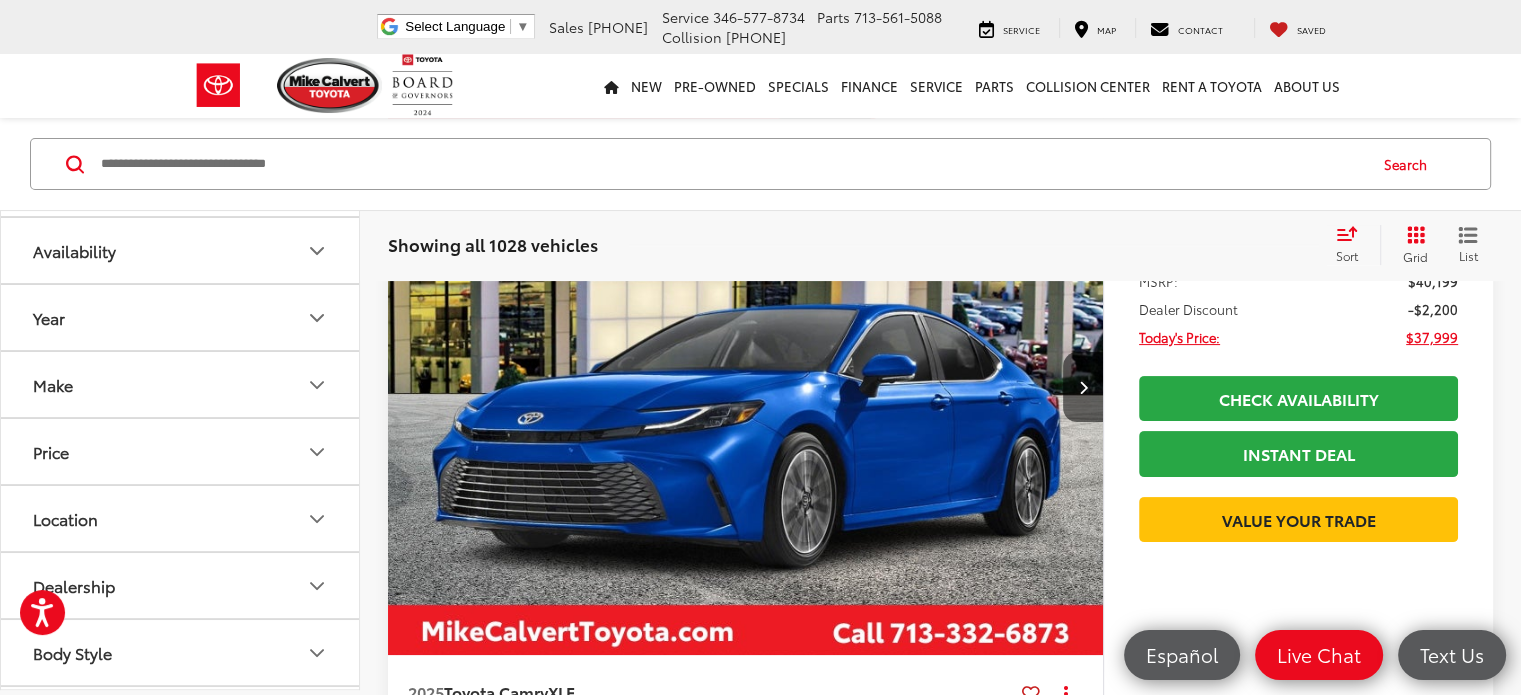 scroll, scrollTop: 0, scrollLeft: 0, axis: both 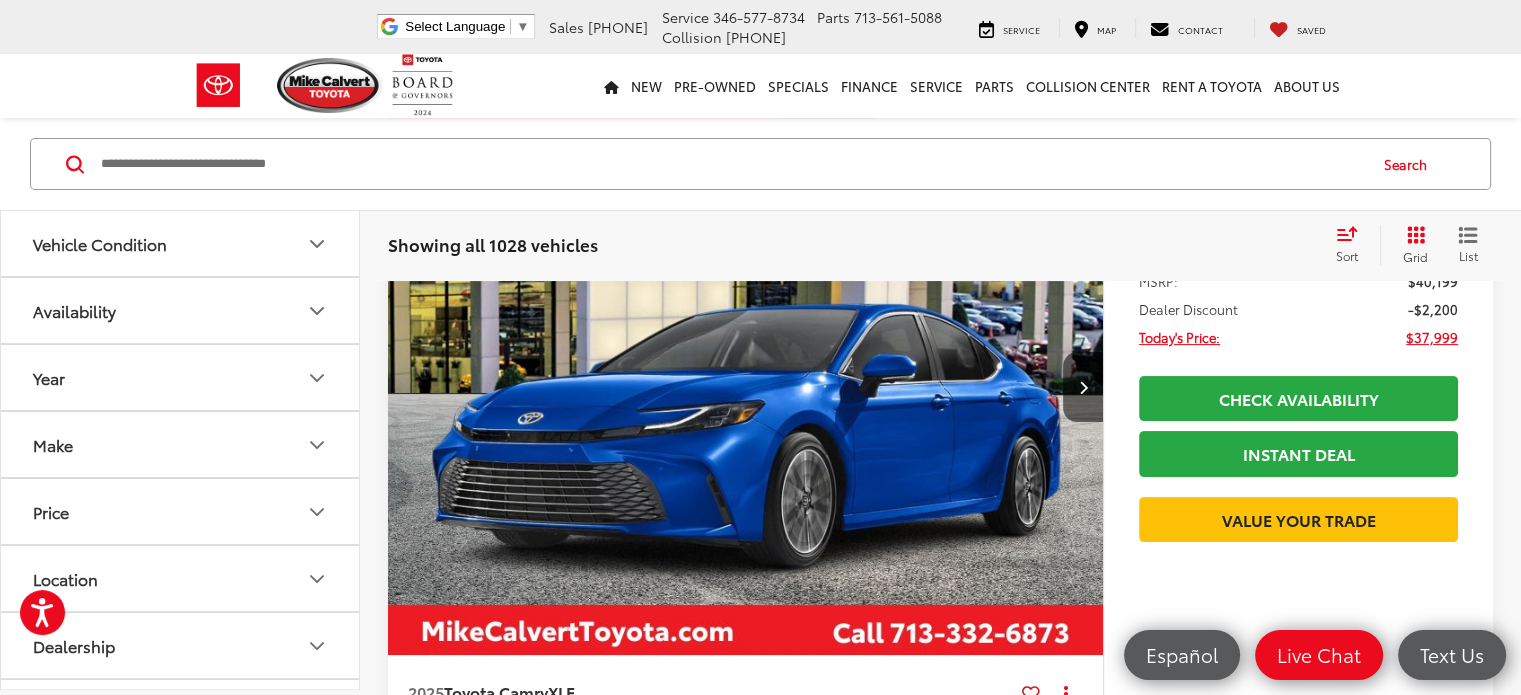 click on "Availability" at bounding box center [181, 310] 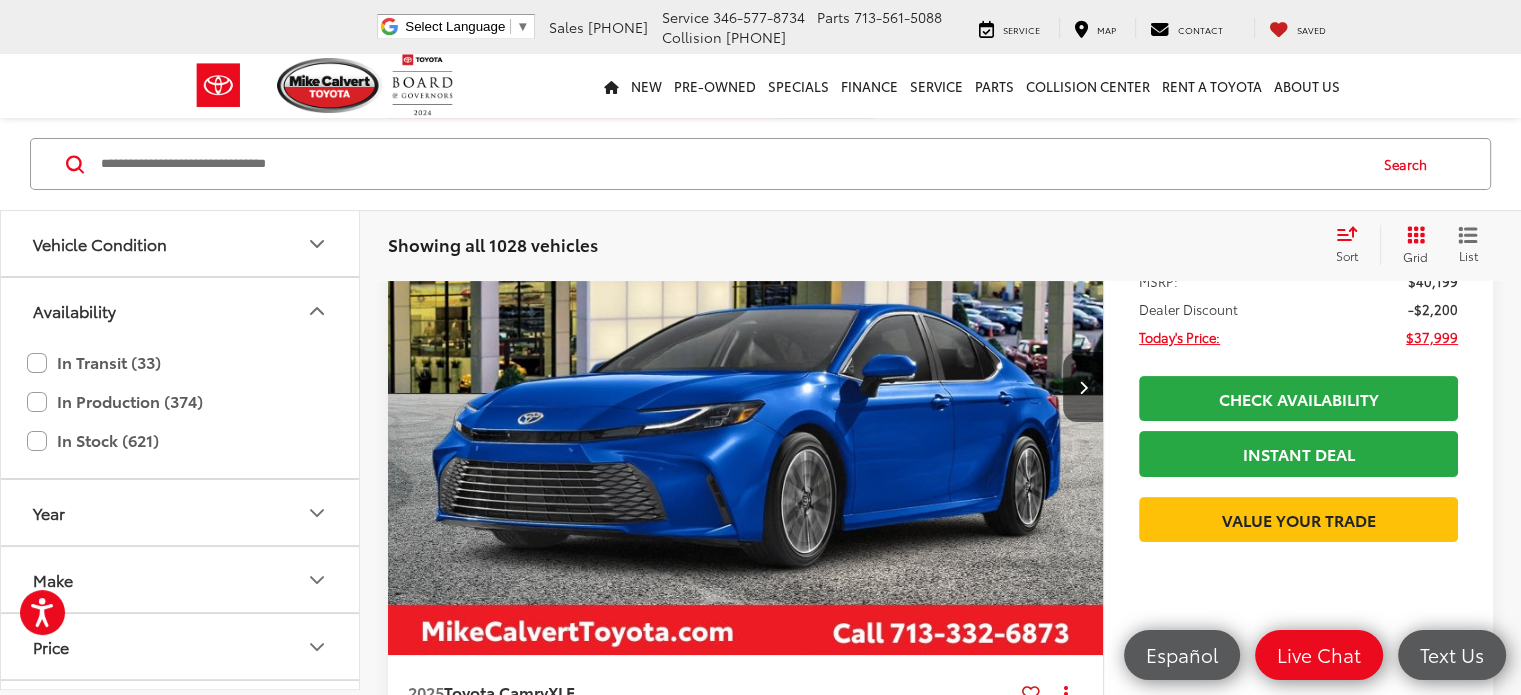 click on "Availability" at bounding box center (181, 310) 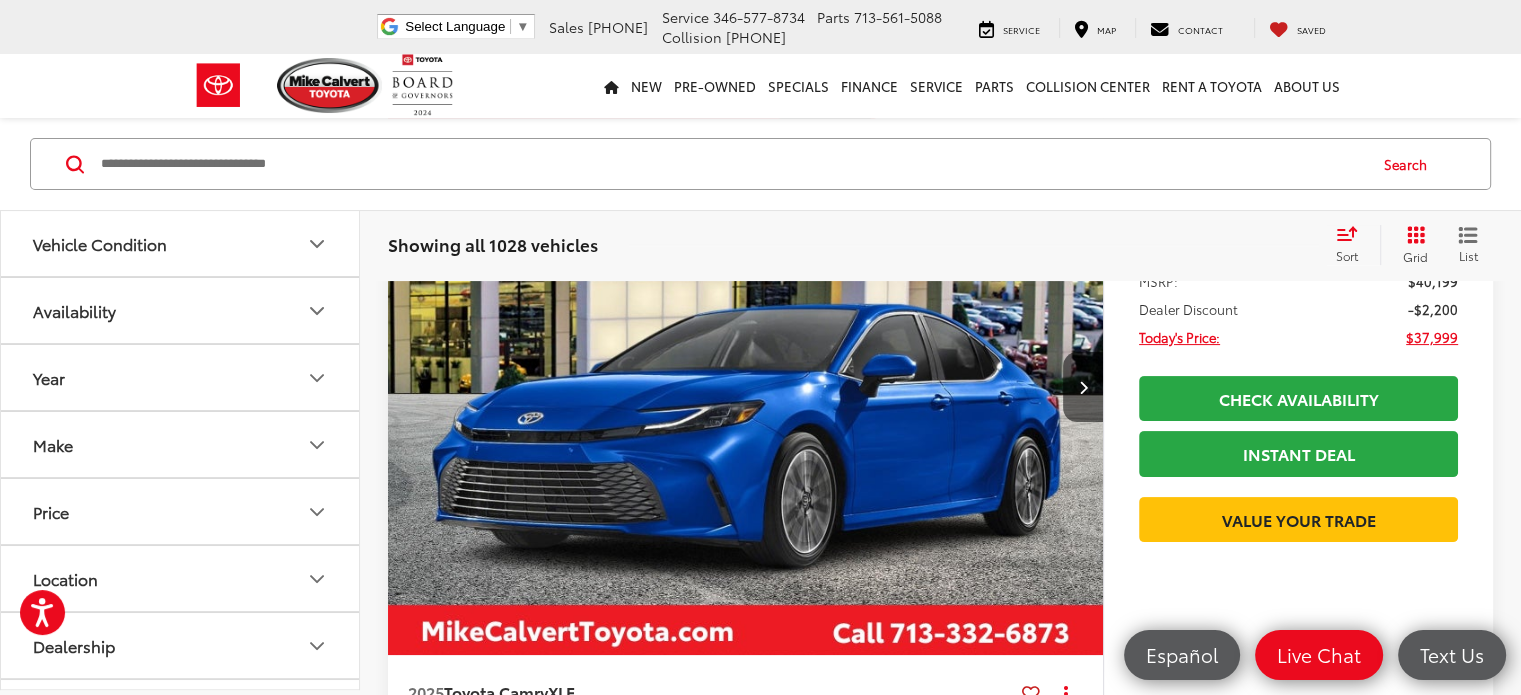scroll, scrollTop: 74, scrollLeft: 0, axis: vertical 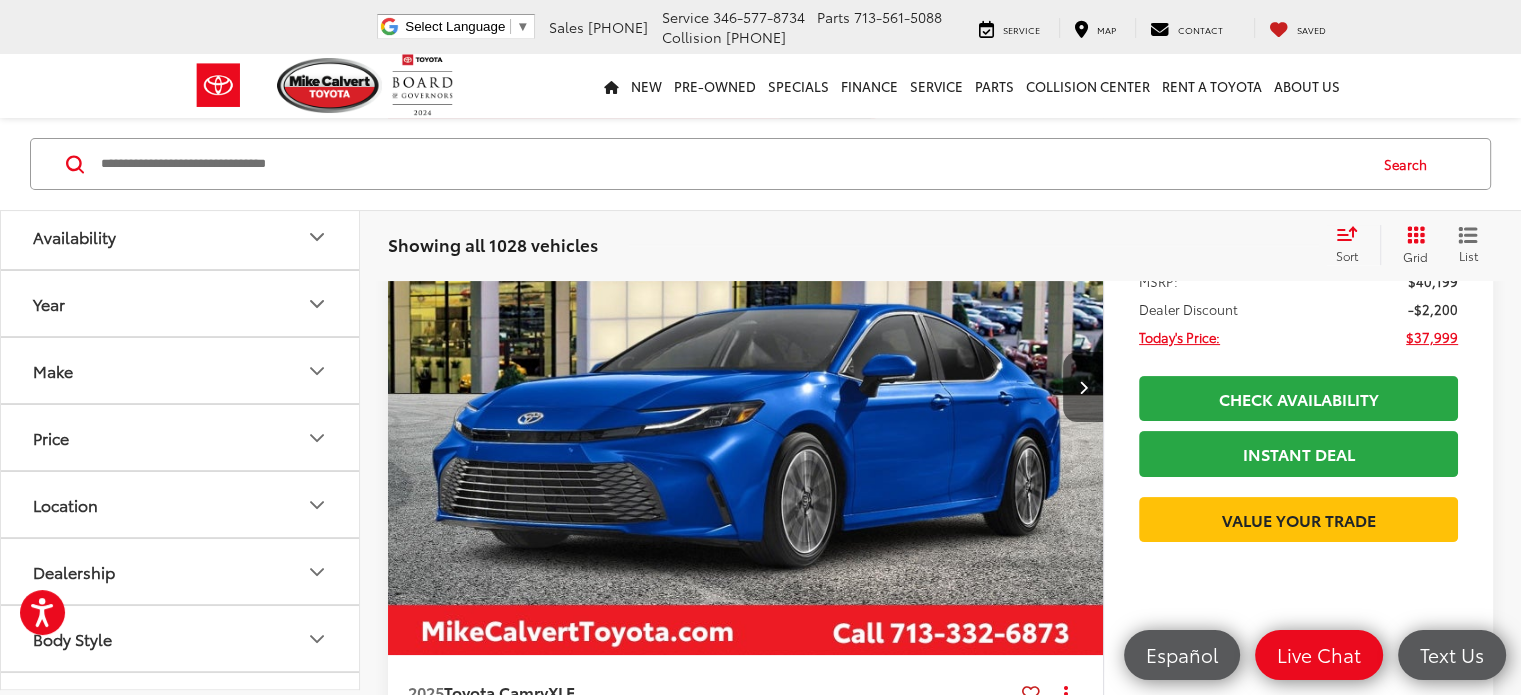 click 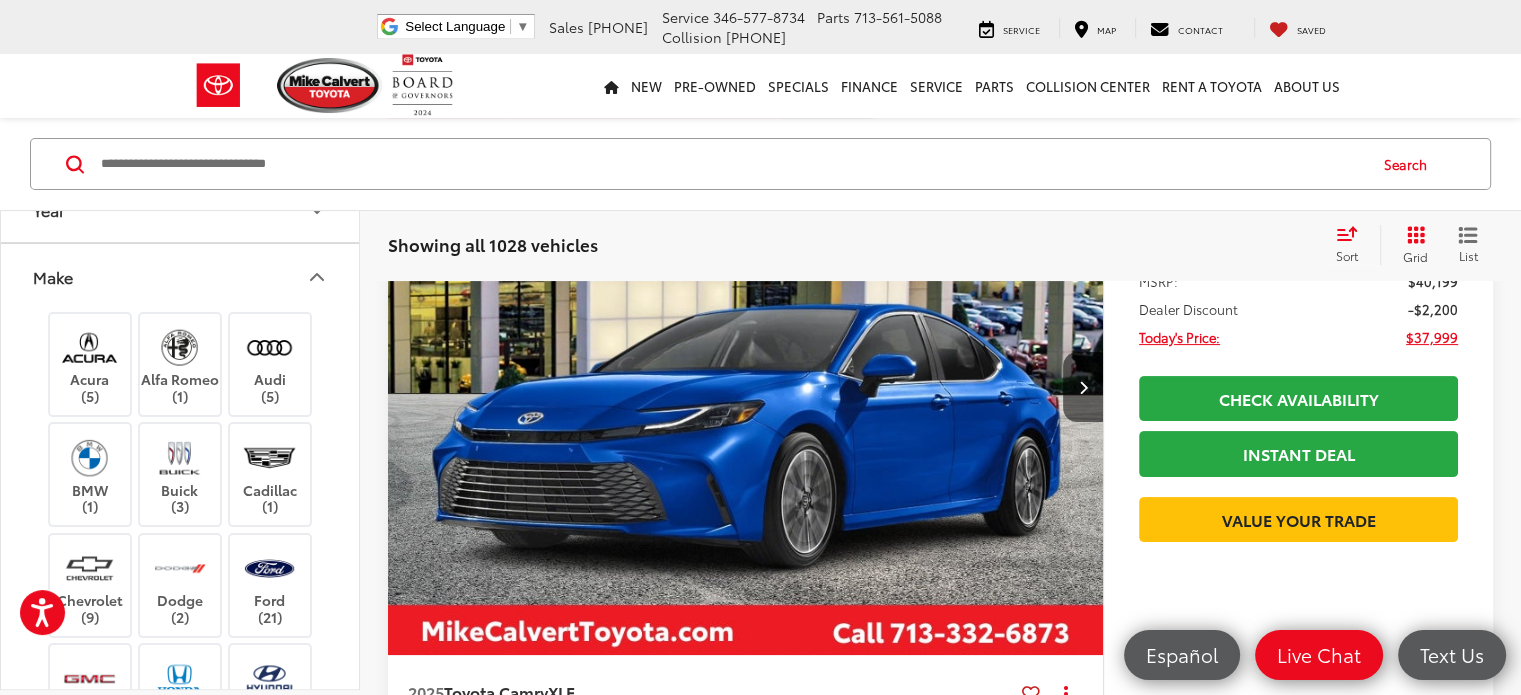 scroll, scrollTop: 200, scrollLeft: 0, axis: vertical 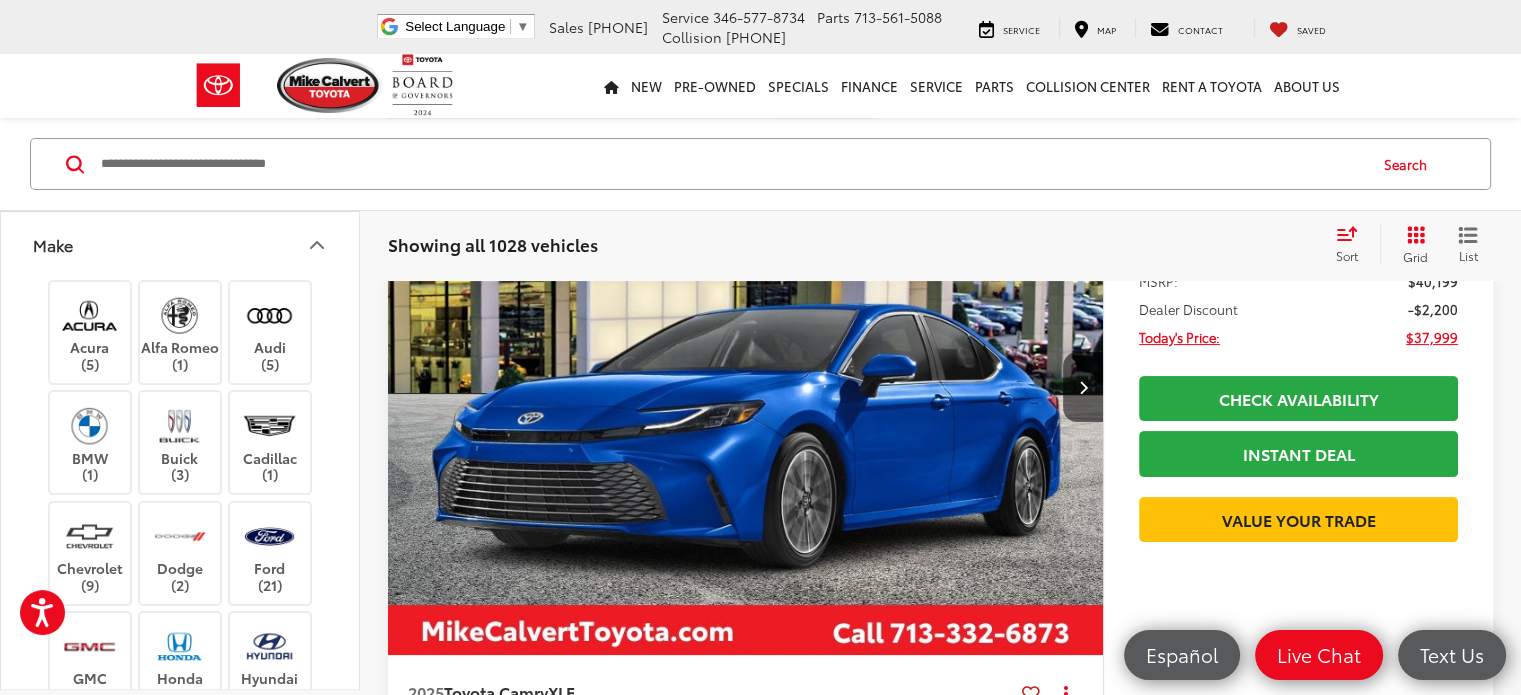 click 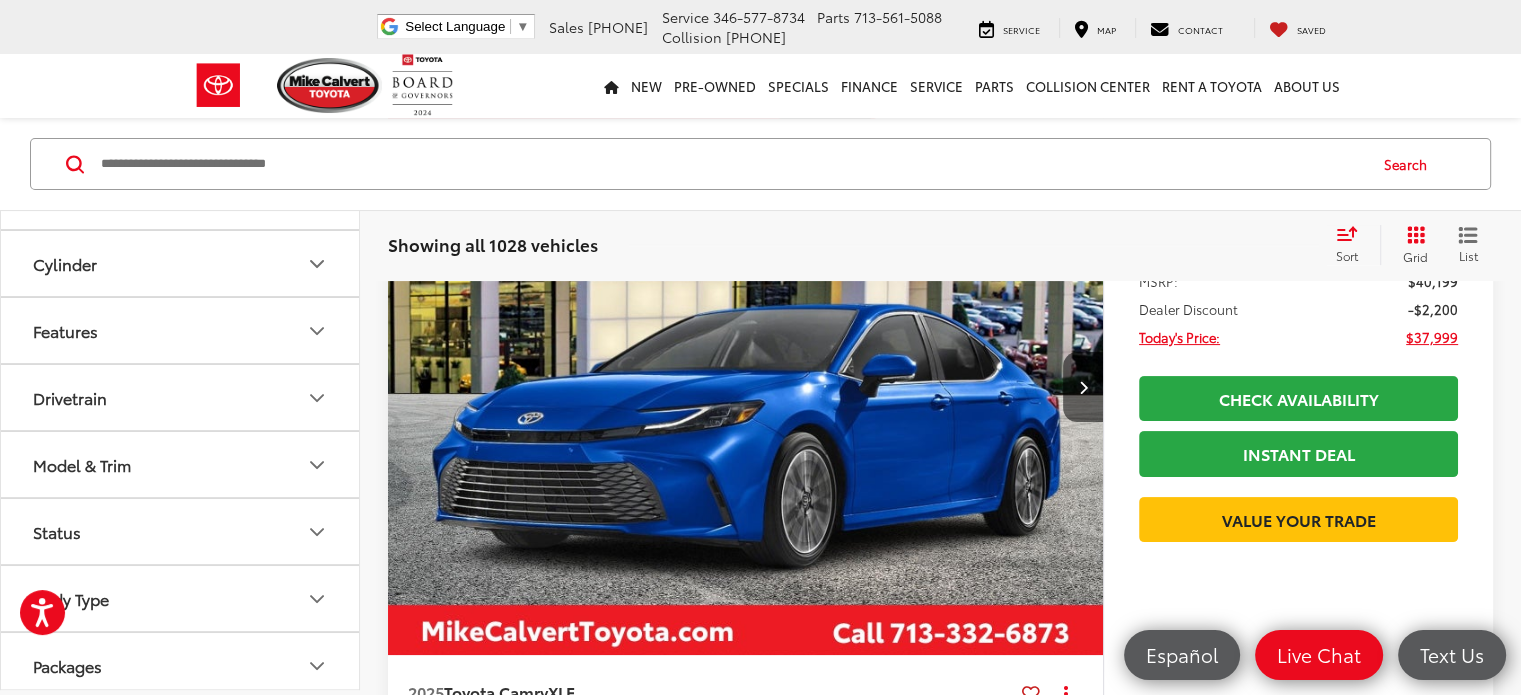 scroll, scrollTop: 719, scrollLeft: 0, axis: vertical 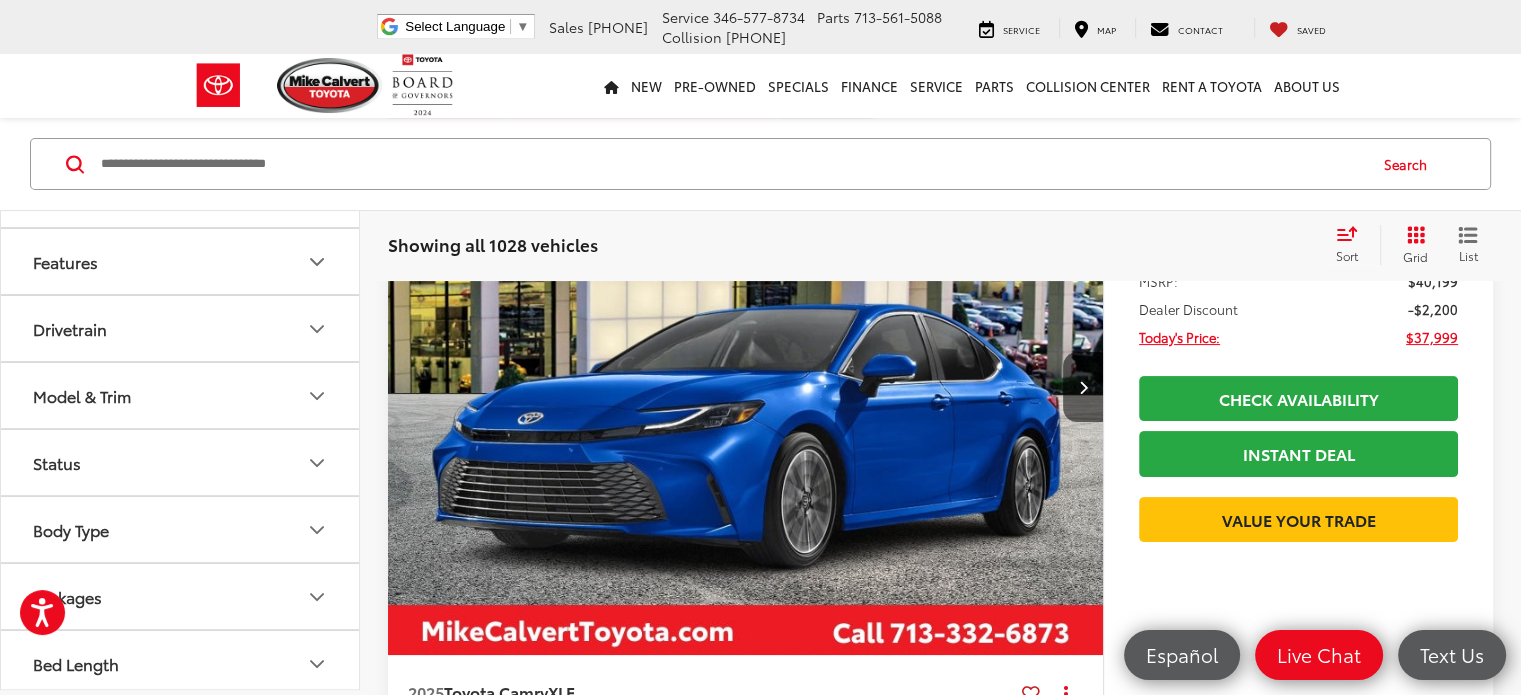 click 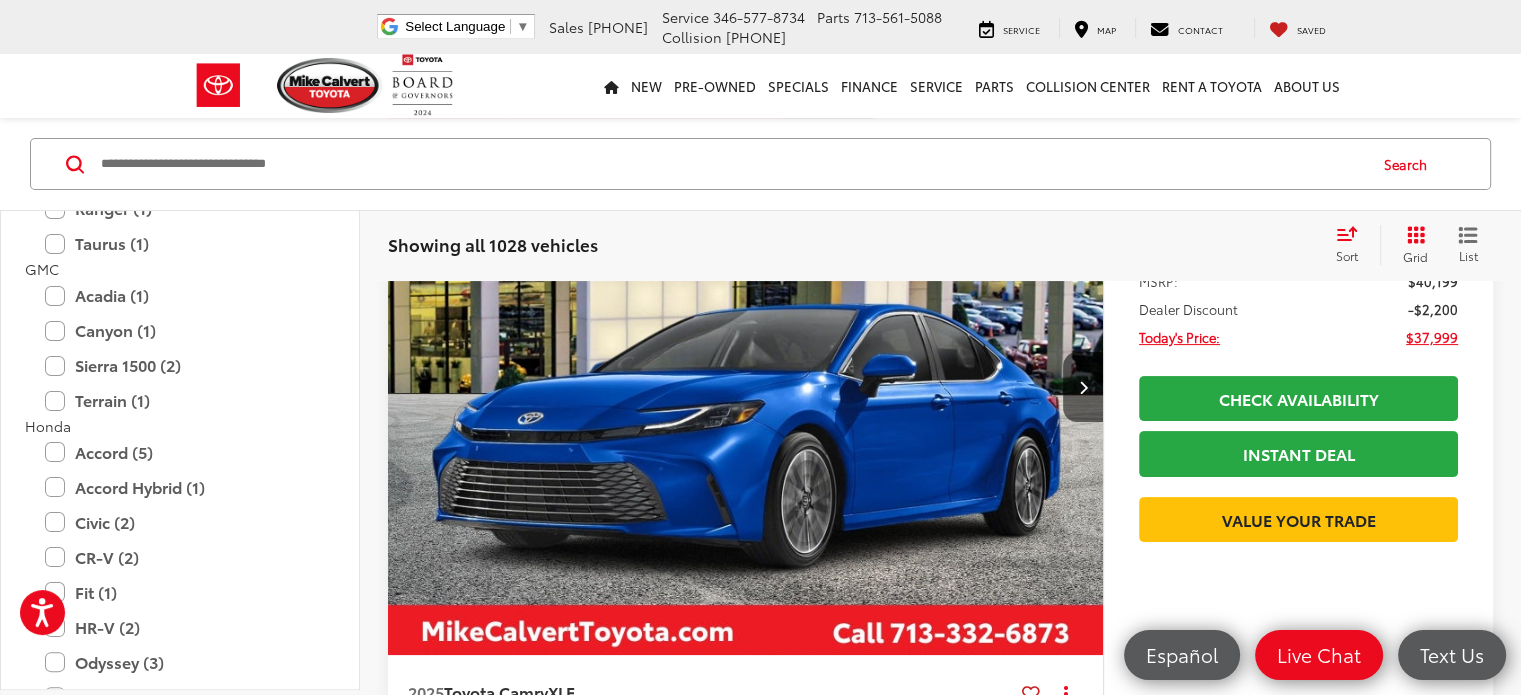 scroll, scrollTop: 2309, scrollLeft: 0, axis: vertical 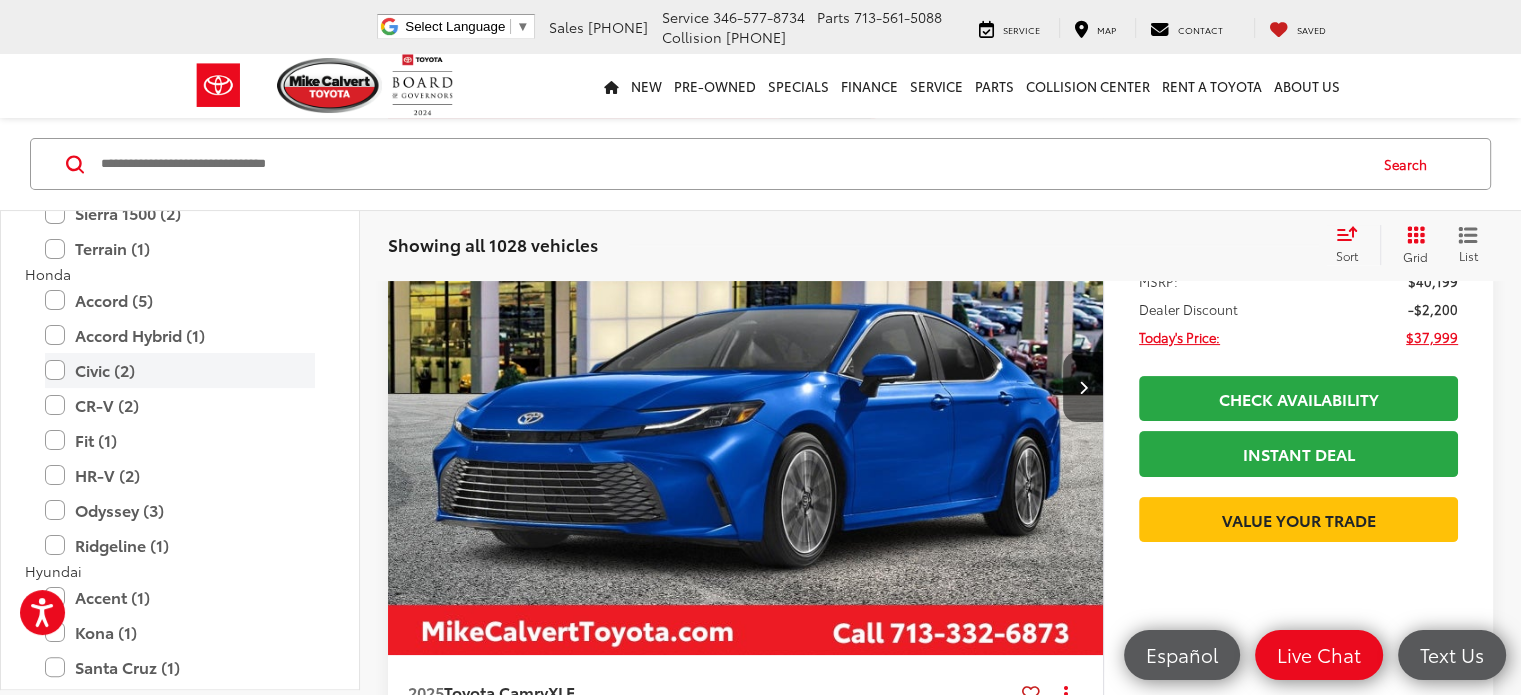 click on "Civic (2)" at bounding box center [180, 370] 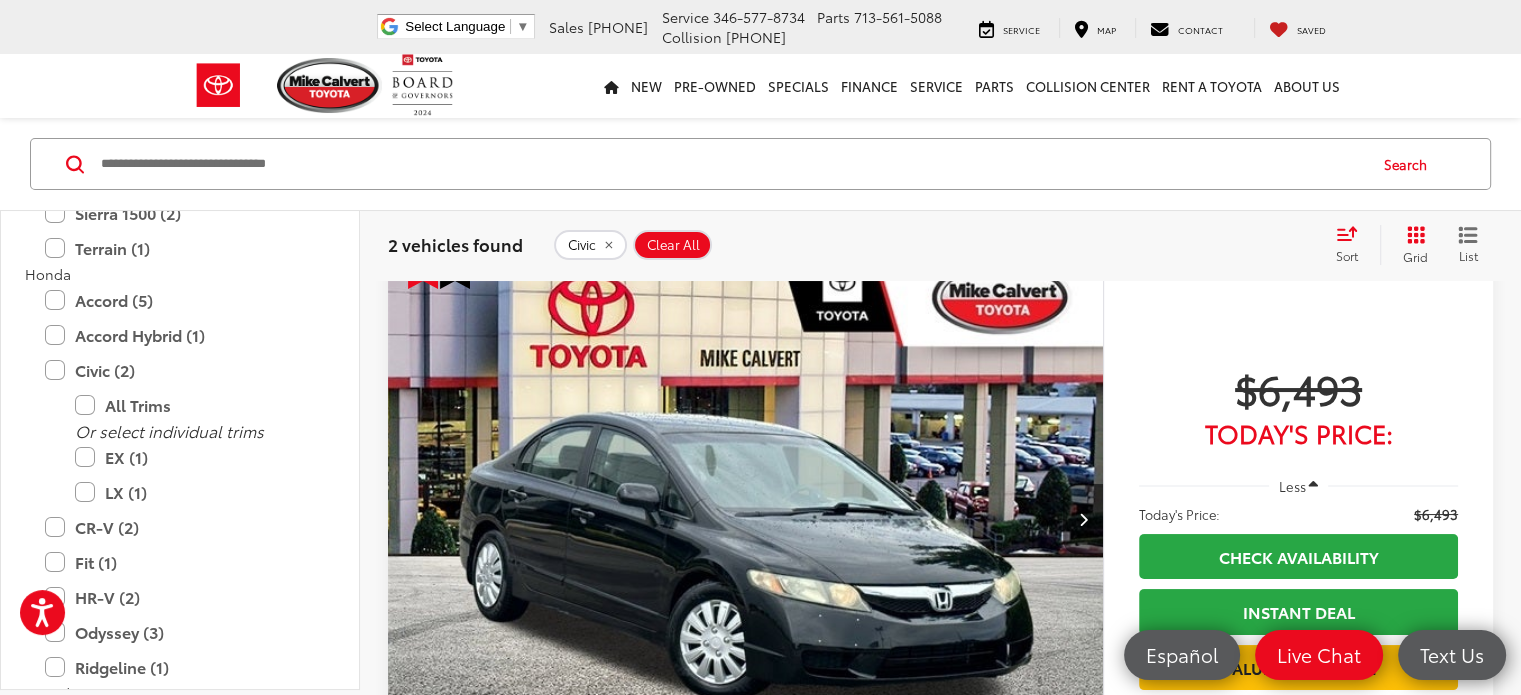scroll, scrollTop: 0, scrollLeft: 0, axis: both 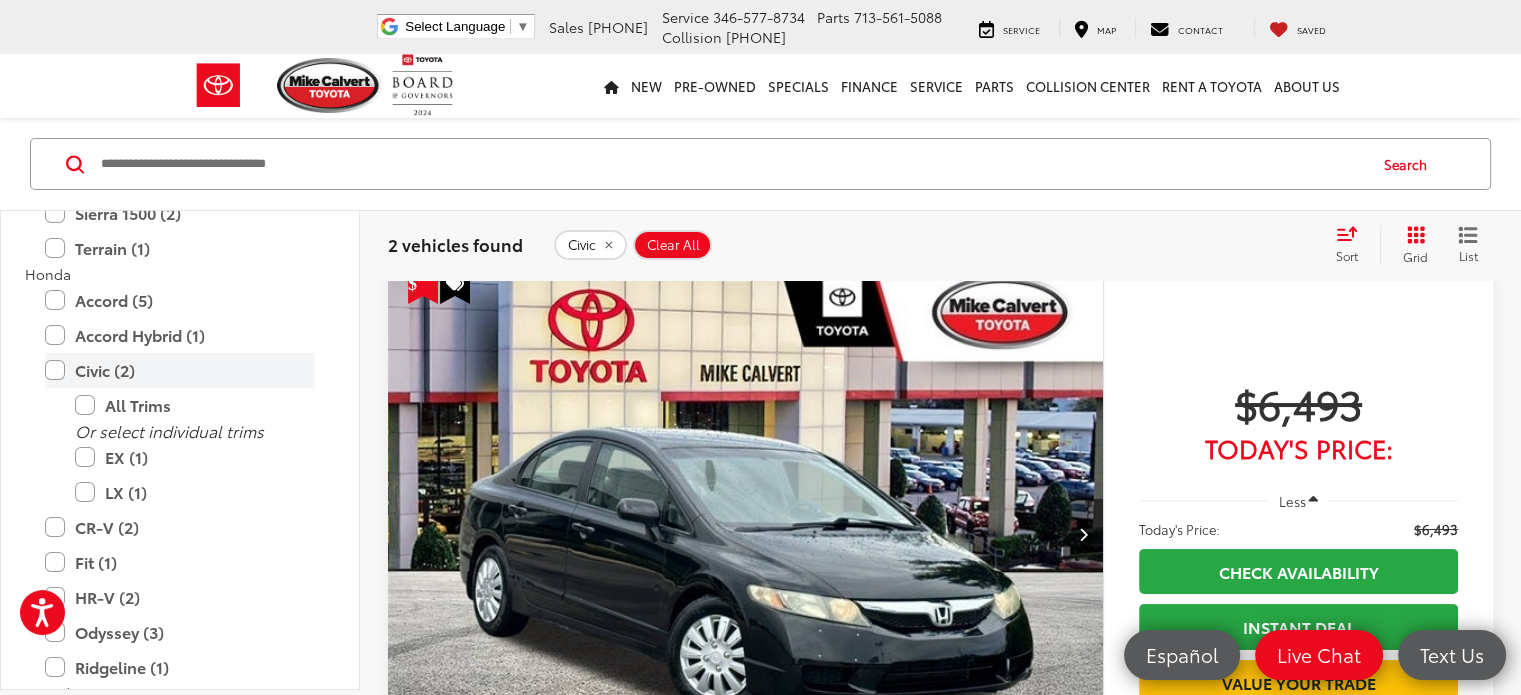 click on "Civic (2)" at bounding box center [180, 370] 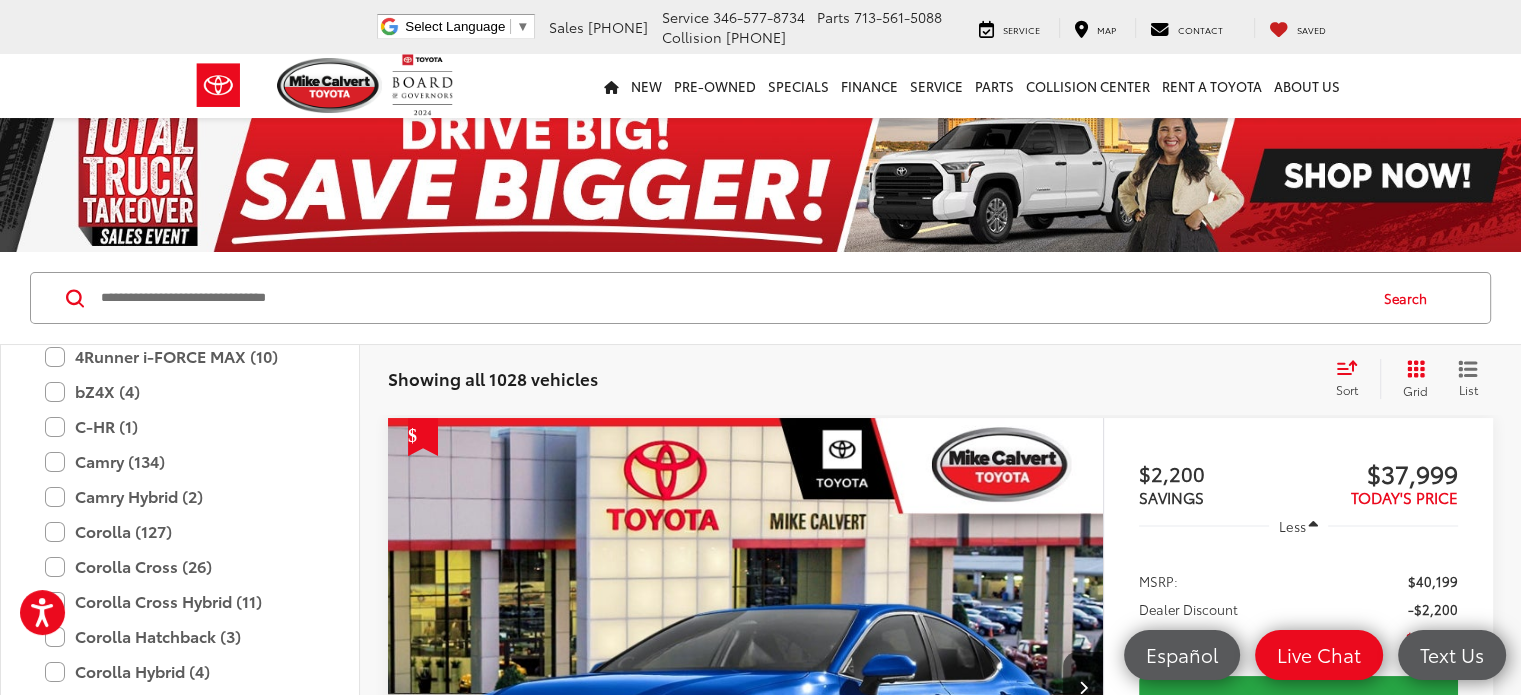 scroll, scrollTop: 4287, scrollLeft: 0, axis: vertical 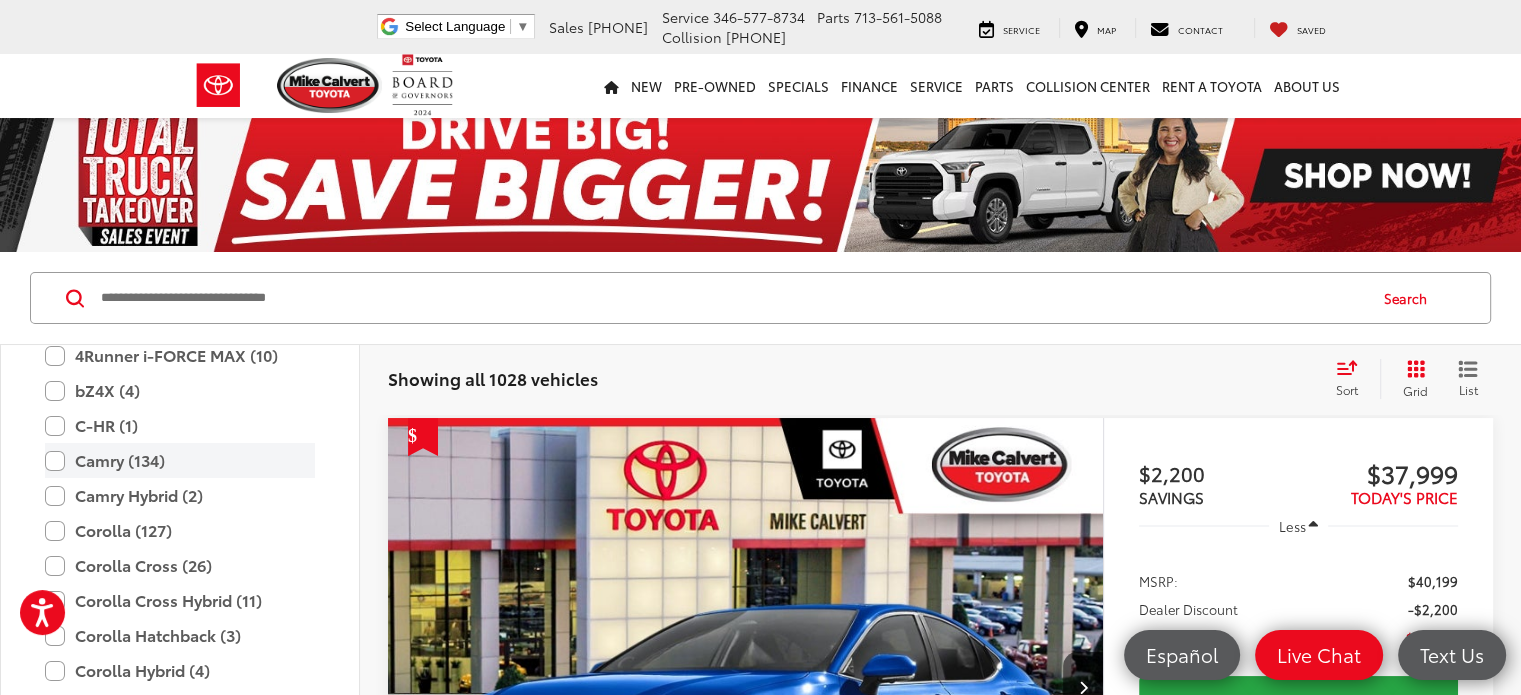click on "Camry (134)" at bounding box center [180, 460] 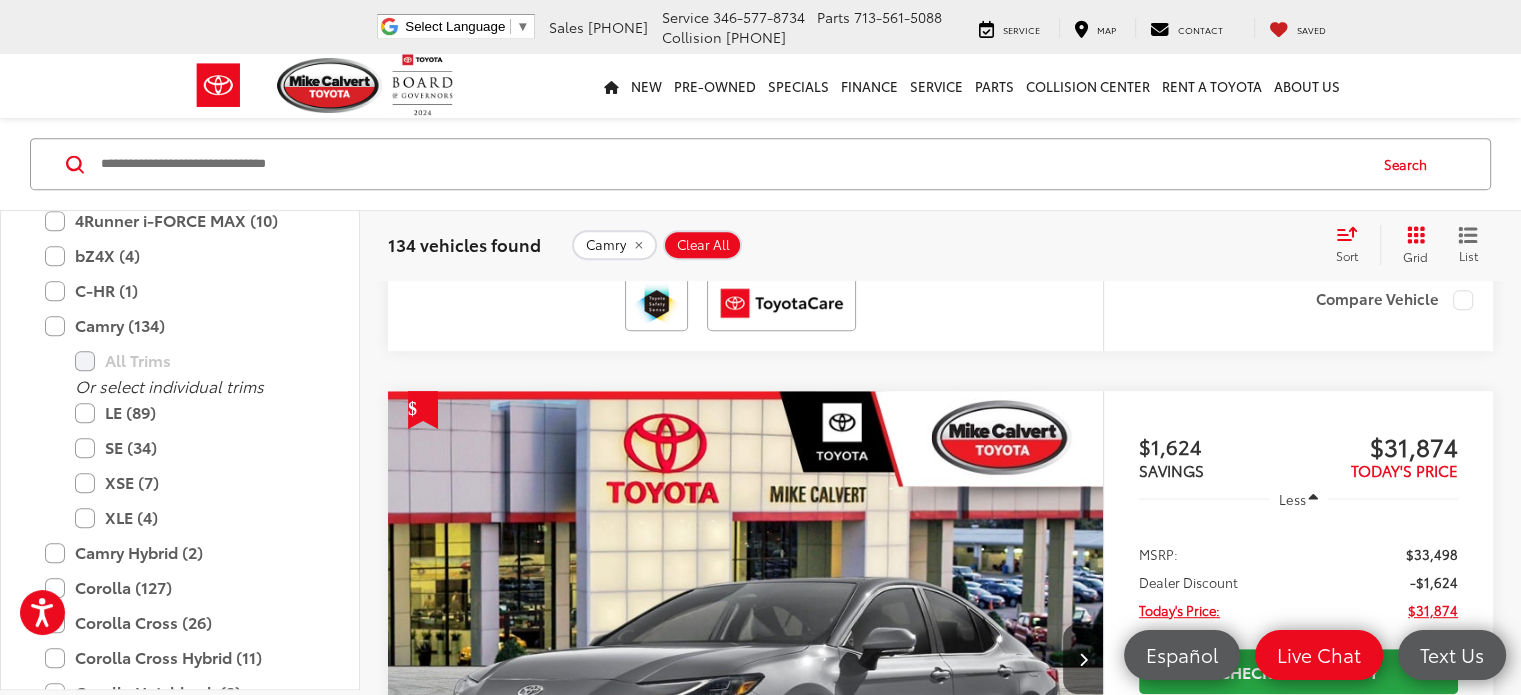 scroll, scrollTop: 856, scrollLeft: 0, axis: vertical 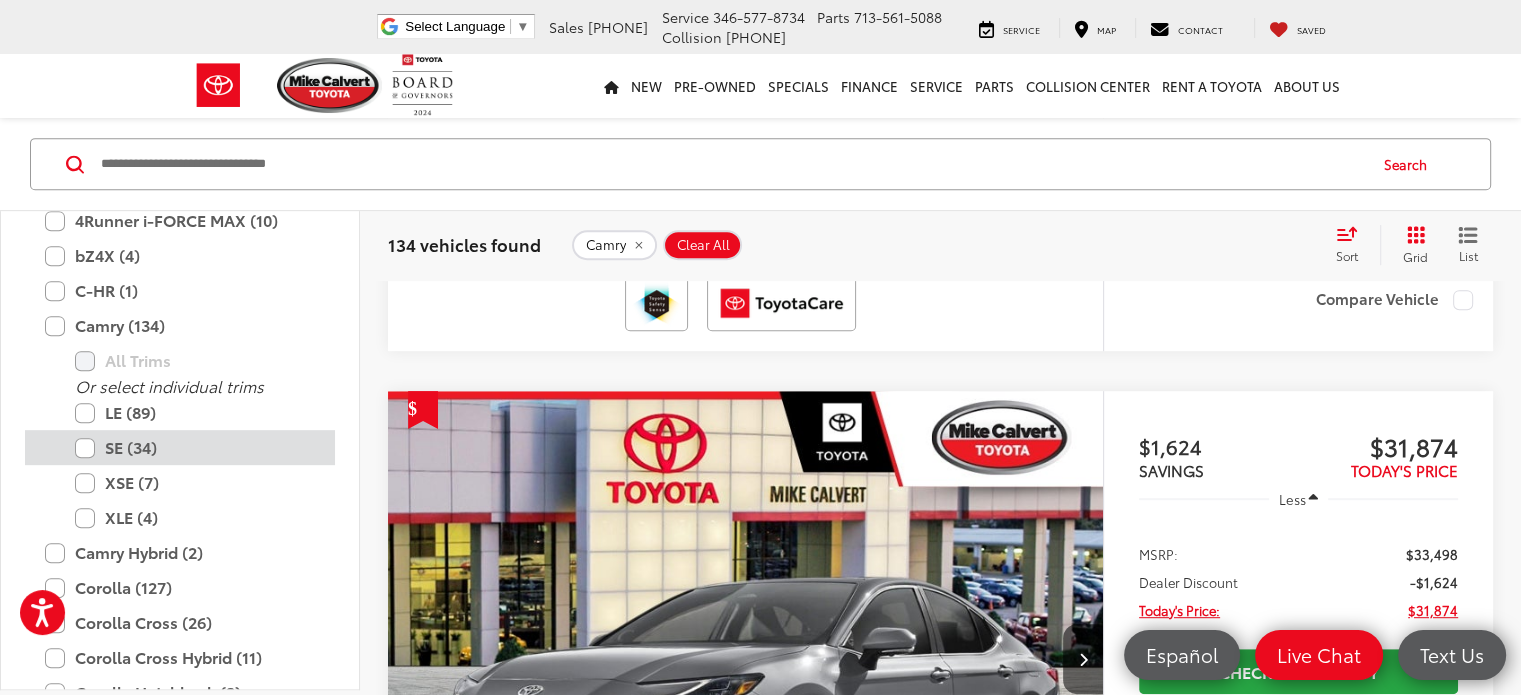 click on "SE (34)" at bounding box center [195, 447] 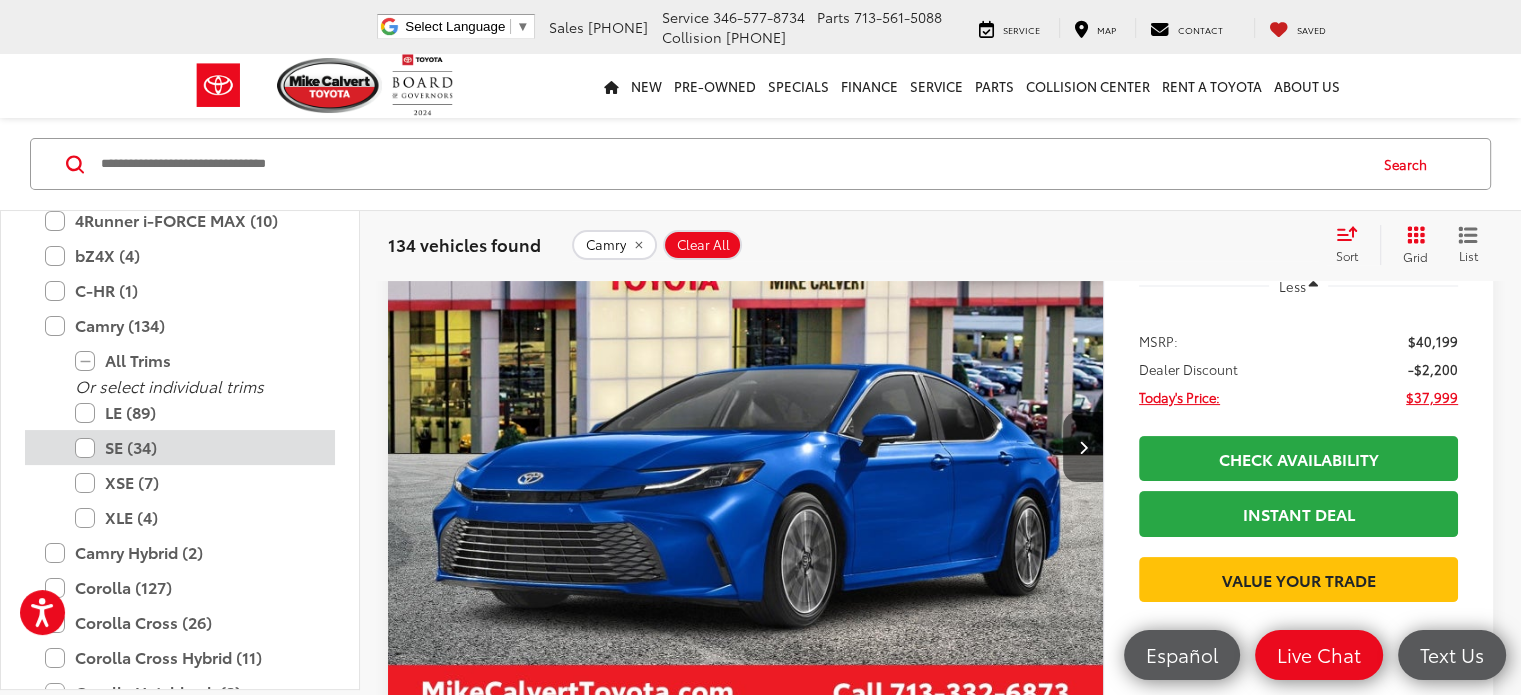 scroll, scrollTop: 134, scrollLeft: 0, axis: vertical 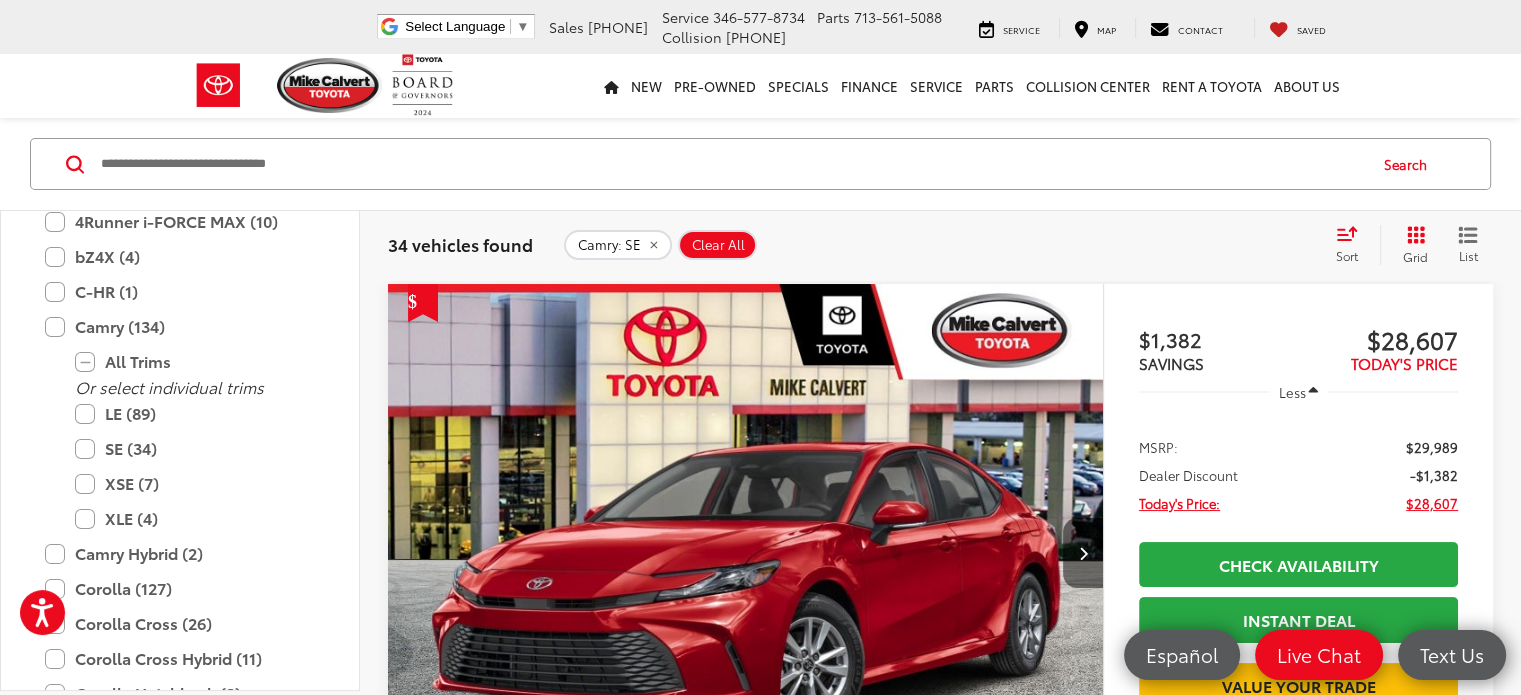 click at bounding box center (1083, 553) 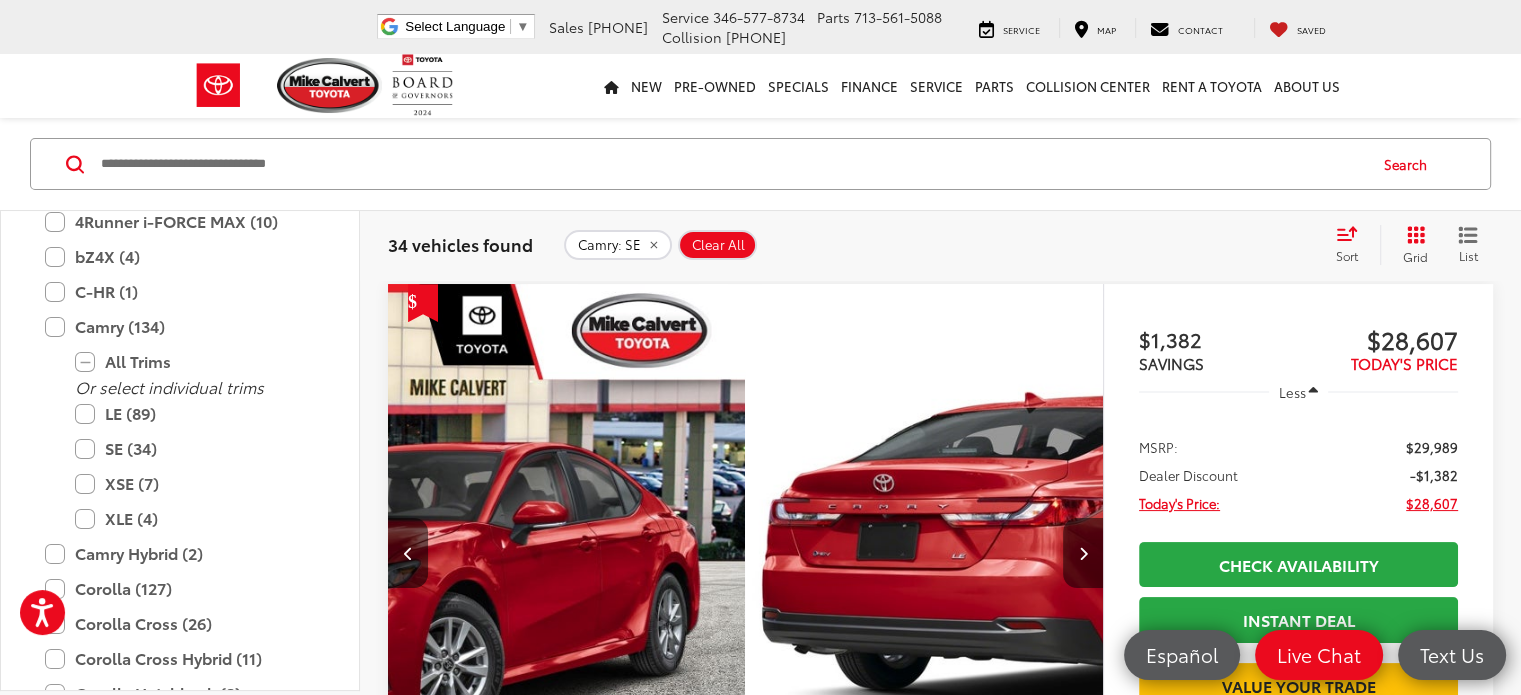 scroll, scrollTop: 0, scrollLeft: 388, axis: horizontal 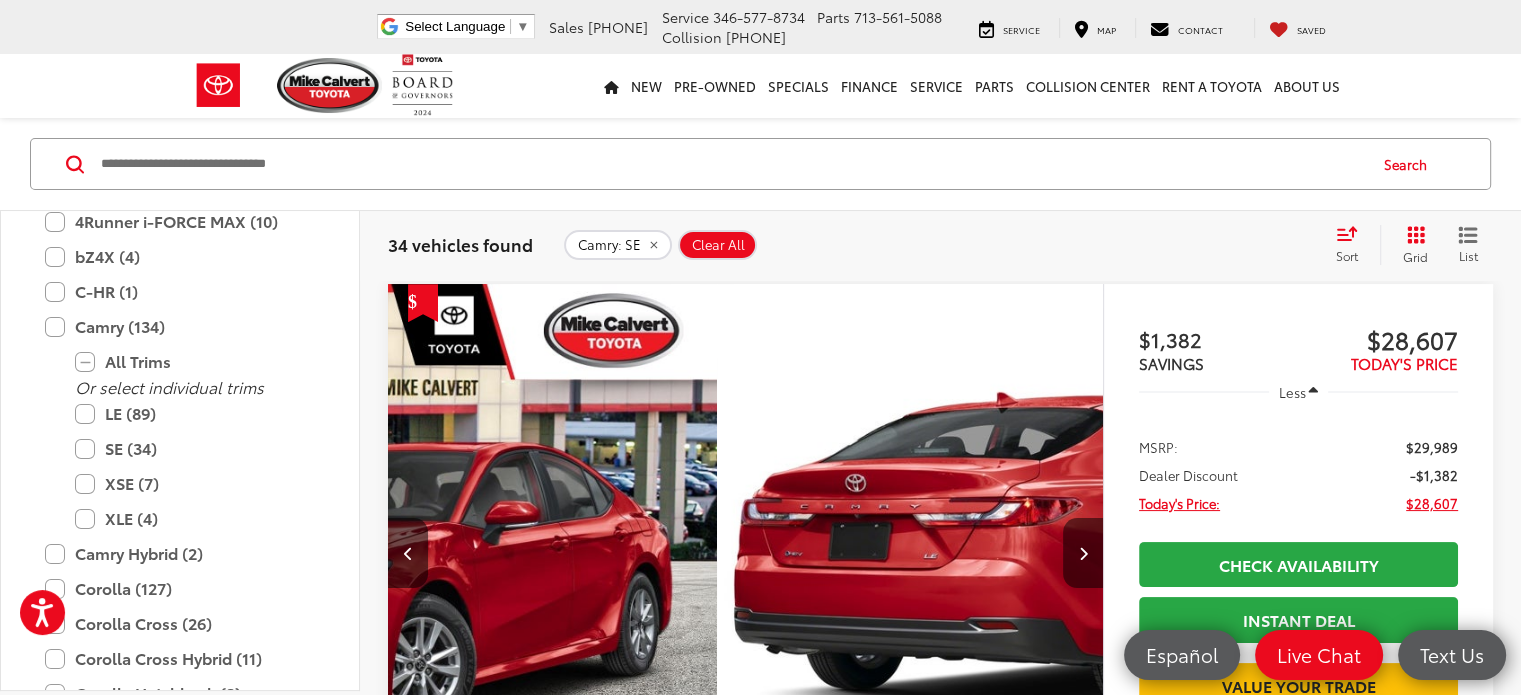click at bounding box center (1083, 553) 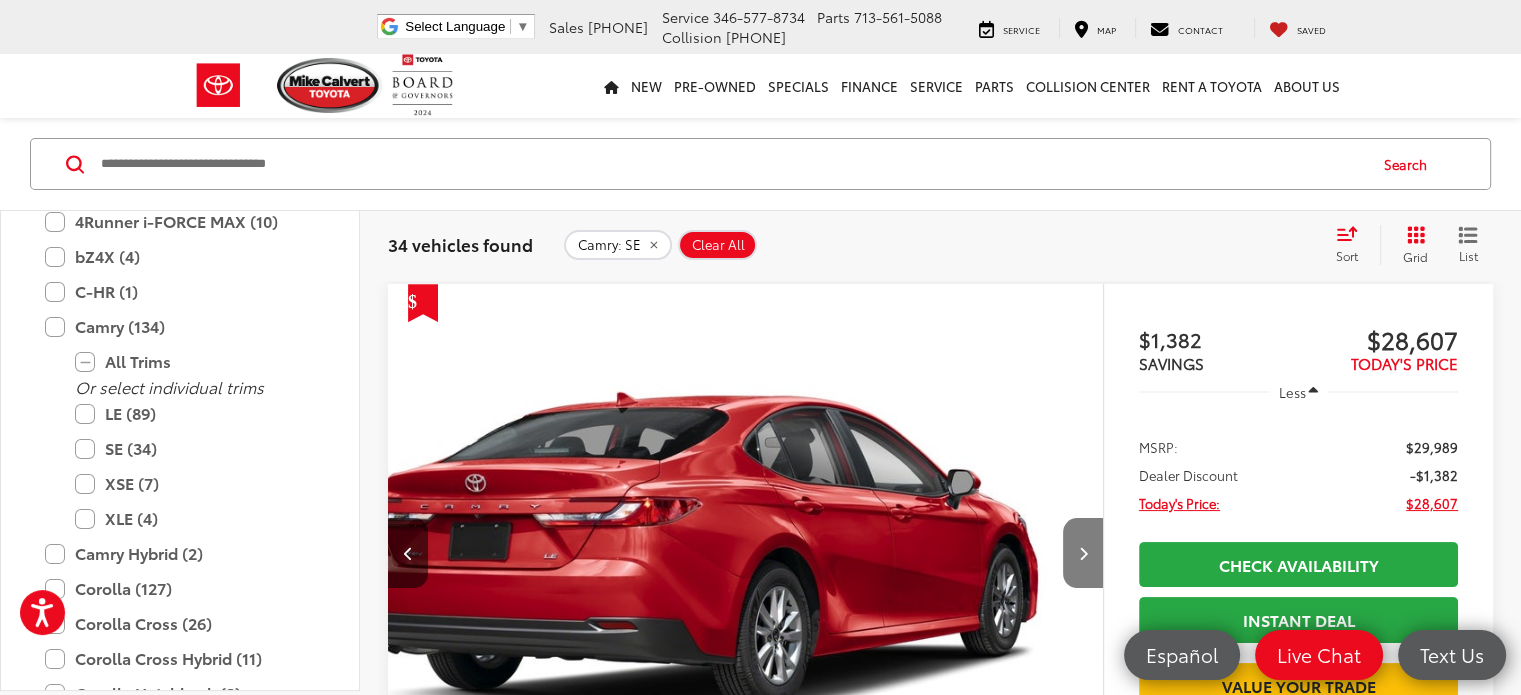 scroll, scrollTop: 0, scrollLeft: 778, axis: horizontal 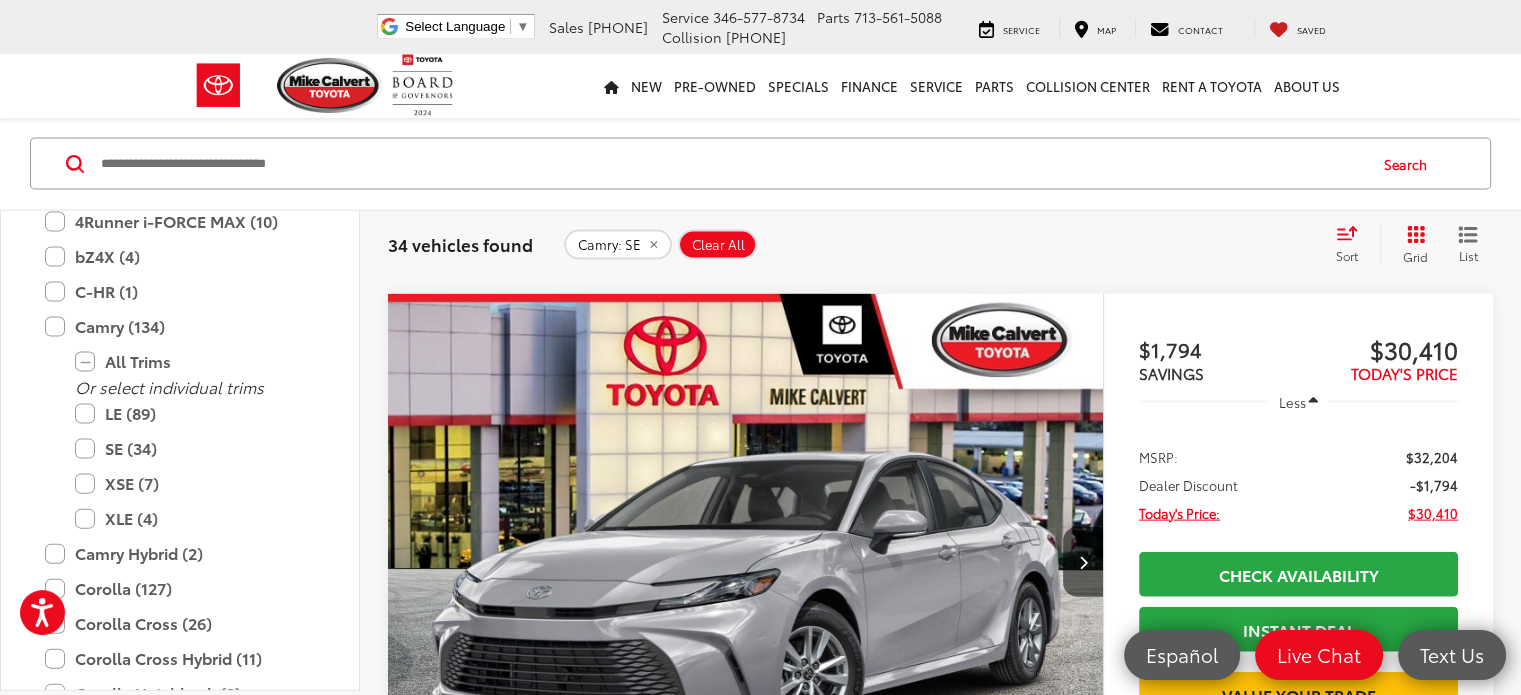click at bounding box center [1082, 1391] 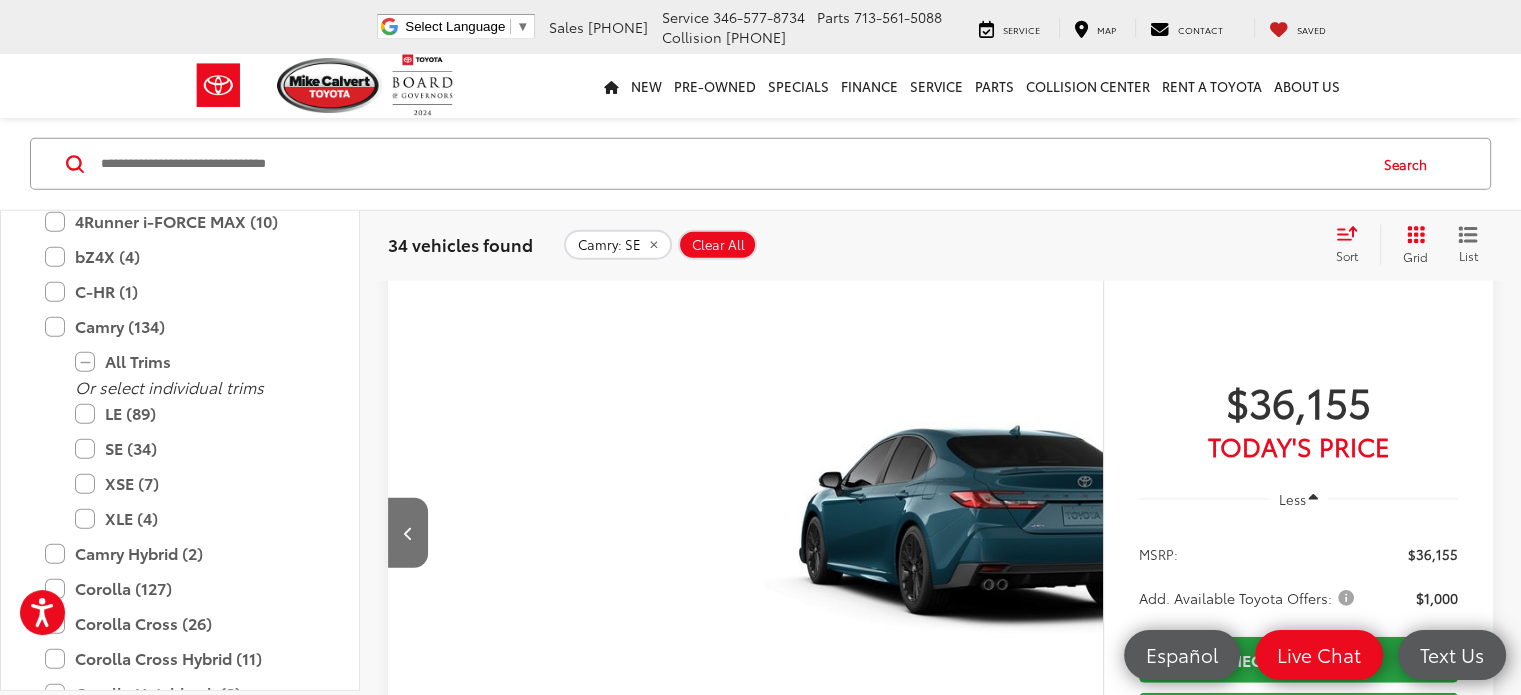 scroll, scrollTop: 5178, scrollLeft: 0, axis: vertical 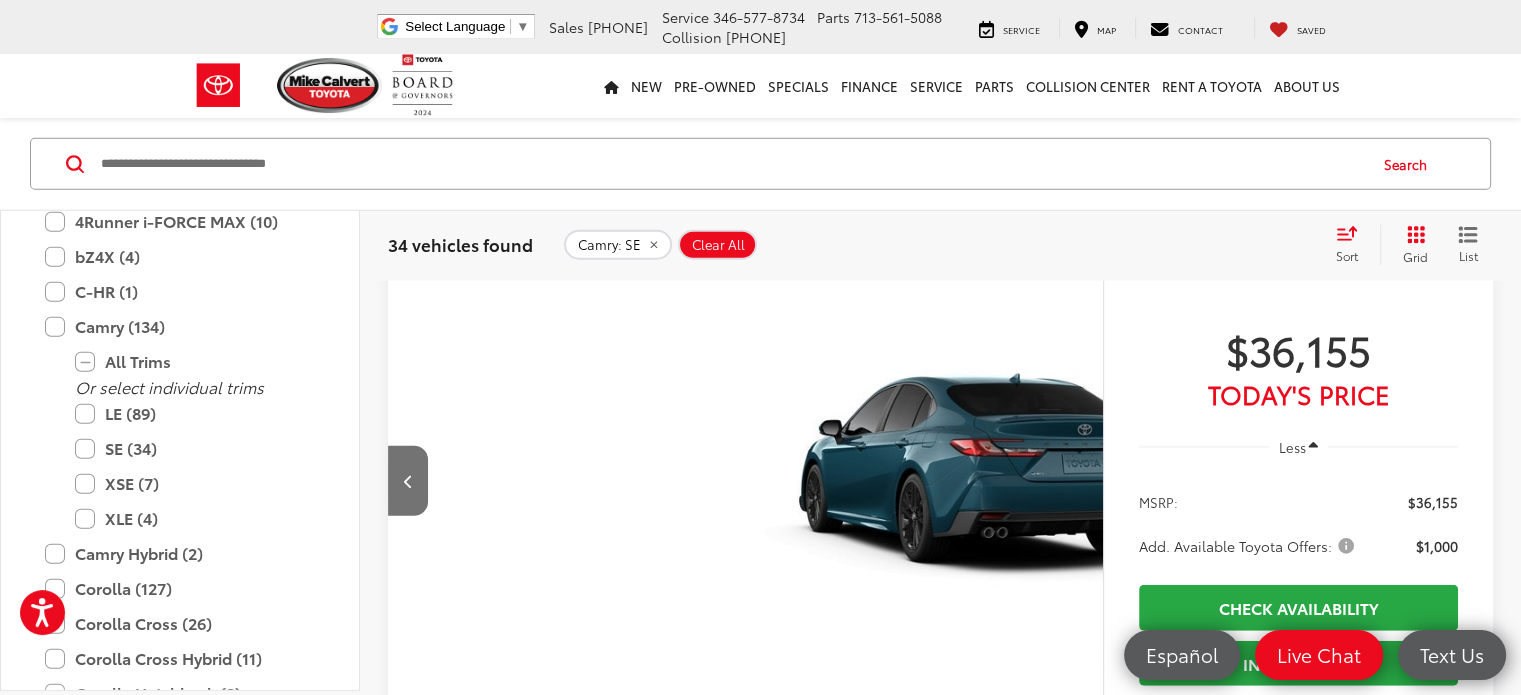 click at bounding box center [1083, 1283] 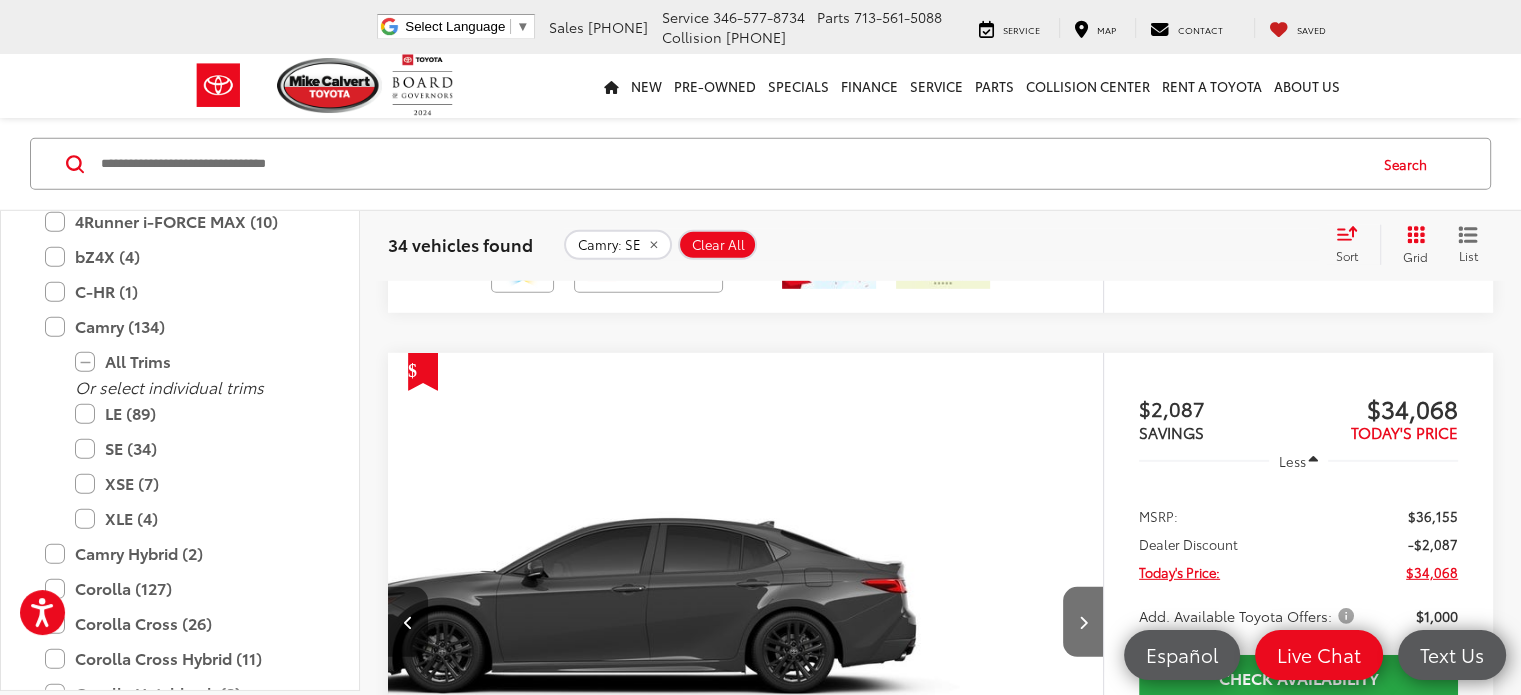 scroll, scrollTop: 5832, scrollLeft: 0, axis: vertical 